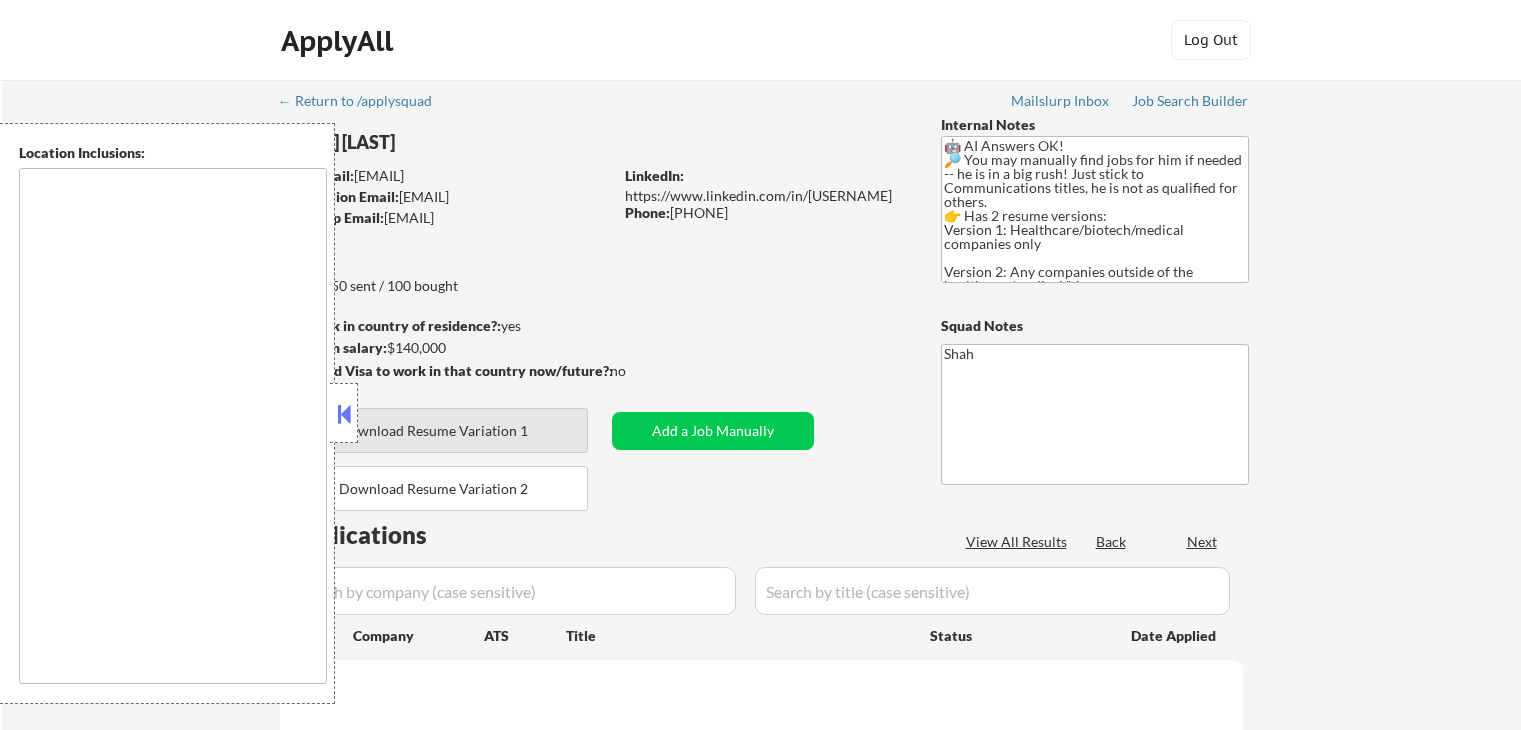 scroll, scrollTop: 0, scrollLeft: 0, axis: both 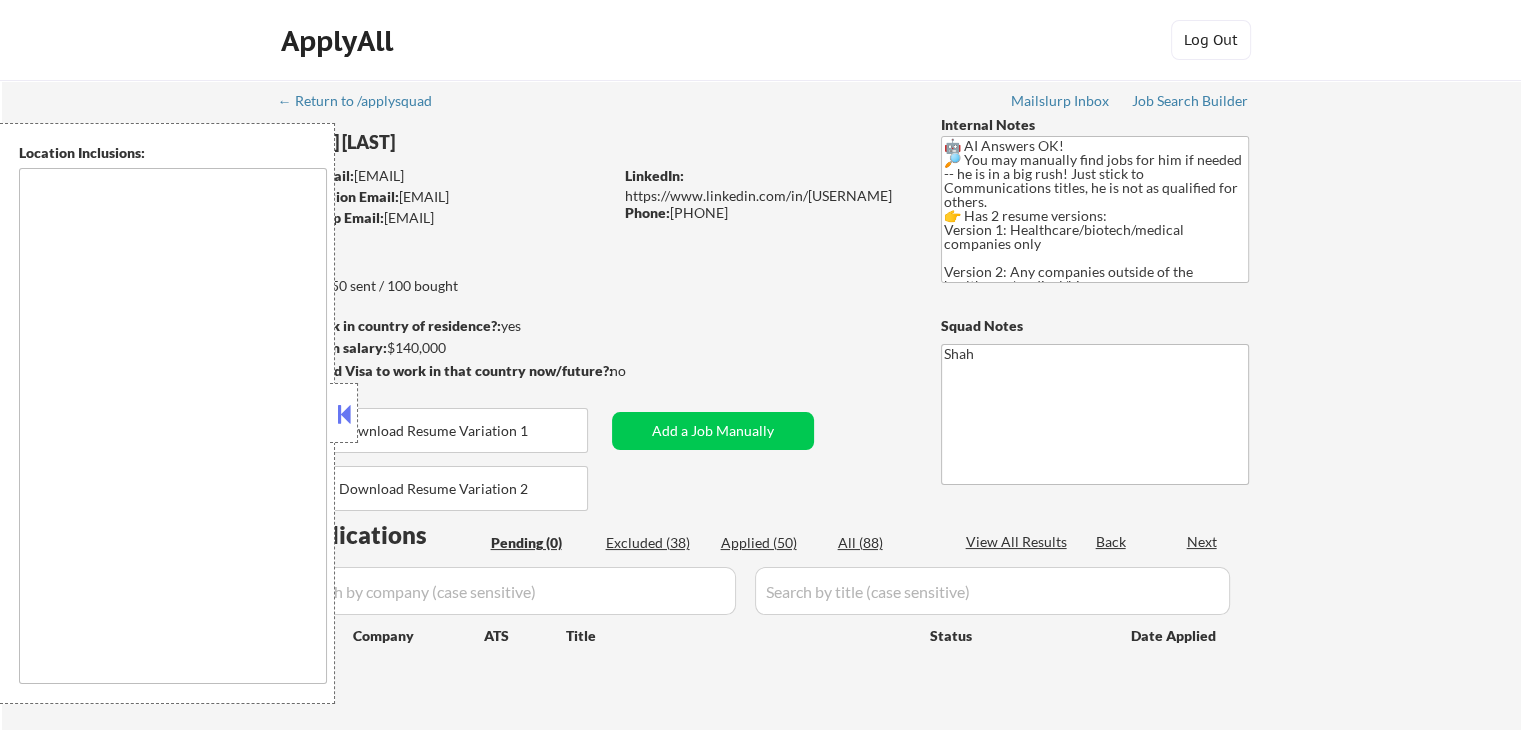 click at bounding box center (344, 414) 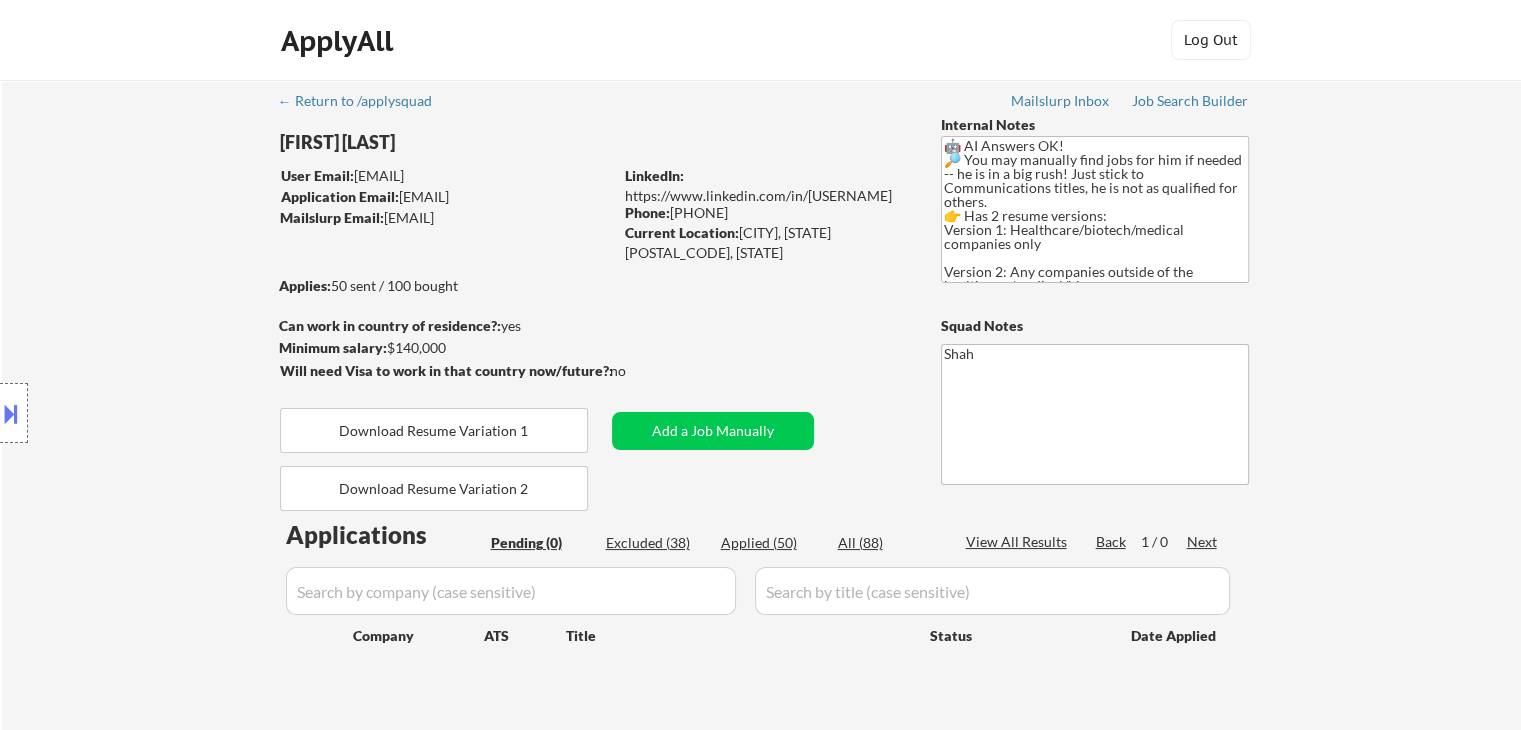 click on "Location Inclusions: [CITY], [STATE]   [CITY], [STATE]   [CITY], [STATE]   [CITY], [STATE]   [CITY], [STATE]   [CITY], [STATE]   [CITY], [STATE]   [CITY], [STATE]   [CITY], [STATE]   [CITY], [STATE]   [CITY], [STATE]   [CITY], [STATE]   [CITY], [STATE]   [CITY], [STATE]   [CITY], [STATE]   [CITY], [STATE]   [CITY], [STATE]   [CITY], [STATE]   [CITY], [STATE]   [CITY], [STATE]   [CITY], [STATE]   [CITY], [STATE]   [CITY], [STATE]   [CITY], [STATE]   [CITY], [STATE]   [CITY], [STATE]   [CITY], [STATE]   [CITY], [STATE]   [CITY], [STATE]   [CITY], [STATE] [CITY], [STATE]   [CITY], [STATE]   [CITY], [STATE]   [CITY], [STATE]   [CITY], [STATE]   [CITY], [STATE]   [CITY], [STATE]   [CITY], [STATE] [CITY], [STATE]   [CITY], [STATE]   [CITY], [STATE]   [CITY], [STATE]   [CITY], [STATE]   [CITY], [STATE]   [CITY], [STATE]   [CITY], [STATE]" at bounding box center (179, 413) 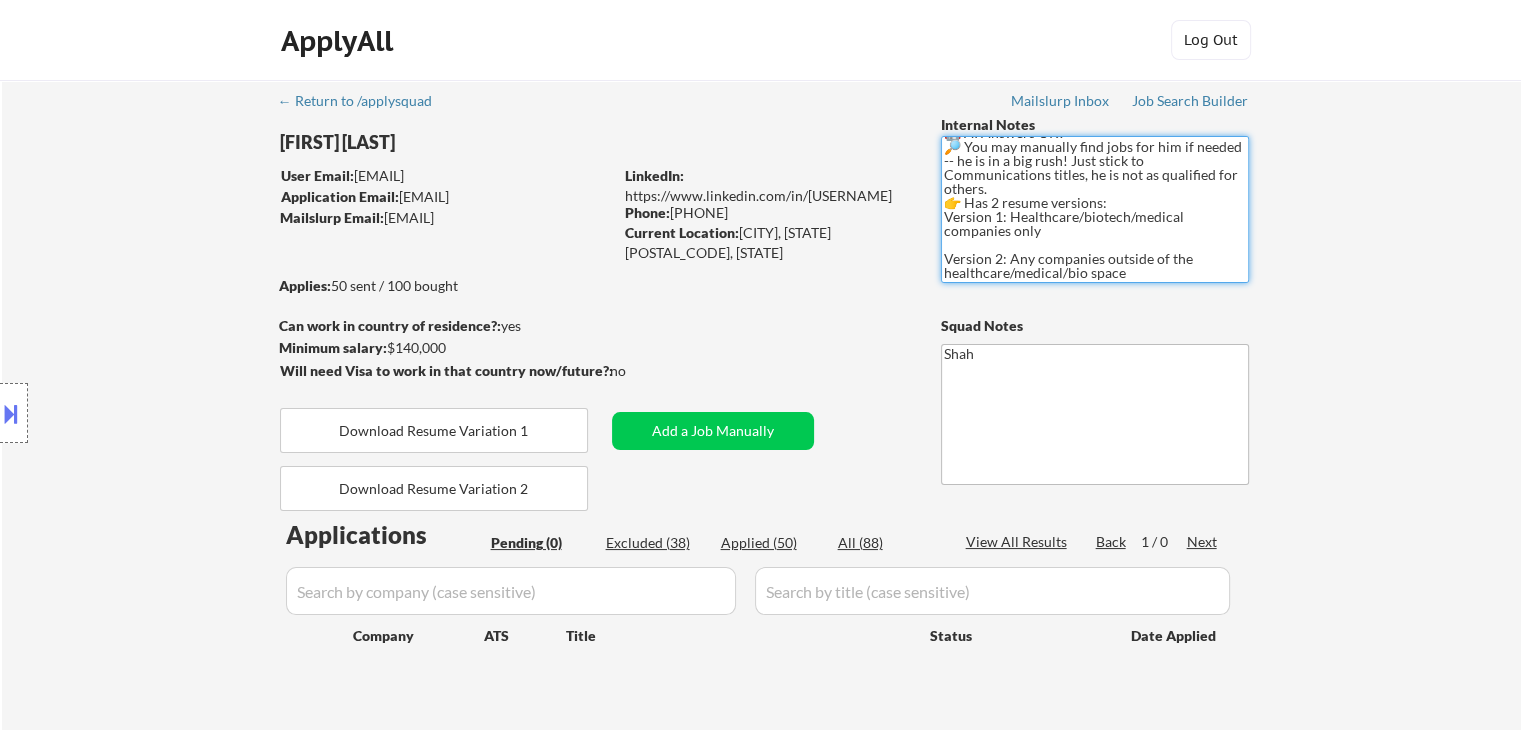 scroll, scrollTop: 26, scrollLeft: 0, axis: vertical 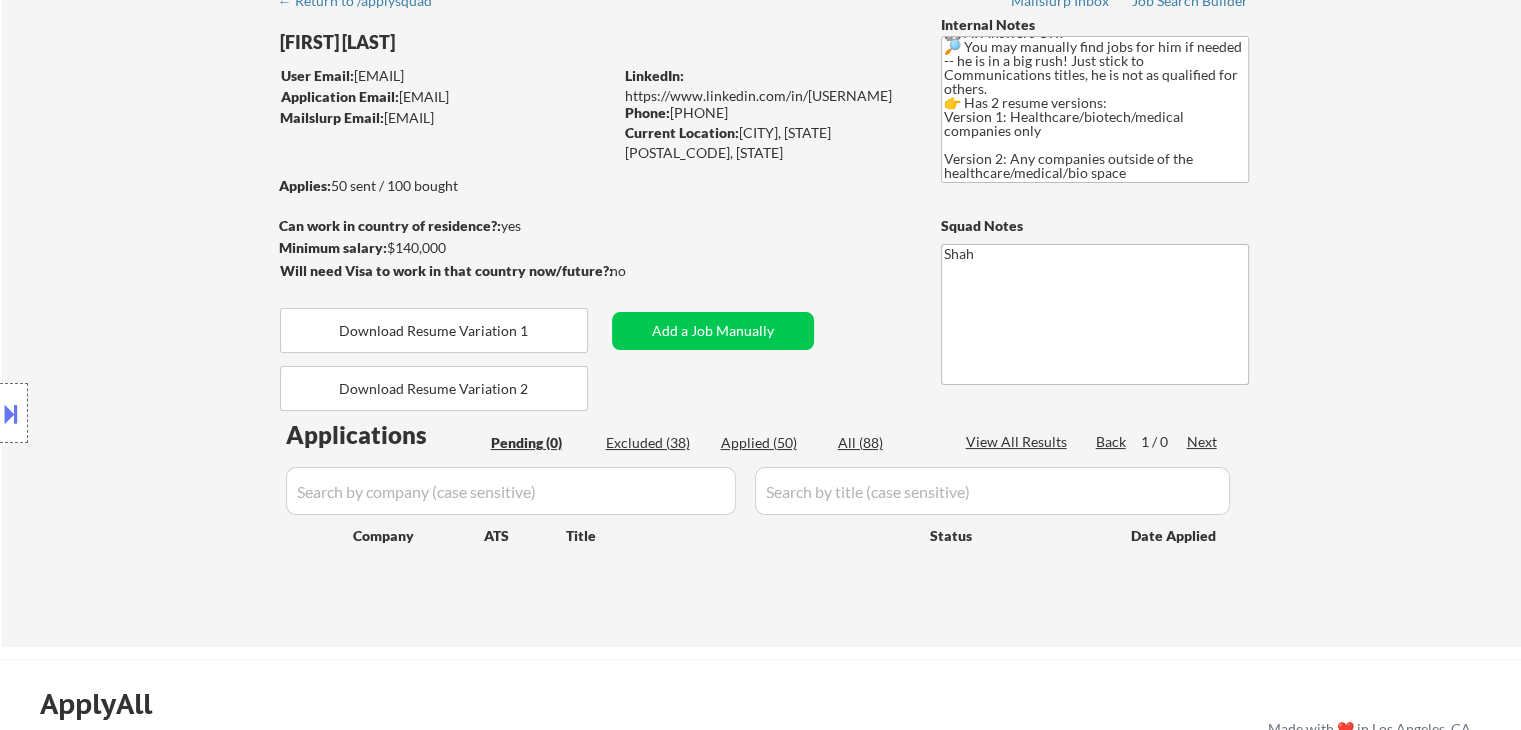 click on "Location Inclusions: [CITY], [STATE]   [CITY], [STATE]   [CITY], [STATE]   [CITY], [STATE]   [CITY], [STATE]   [CITY], [STATE]   [CITY], [STATE]   [CITY], [STATE]   [CITY], [STATE]   [CITY], [STATE]   [CITY], [STATE]   [CITY], [STATE]   [CITY], [STATE]   [CITY], [STATE]   [CITY], [STATE]   [CITY], [STATE]   [CITY], [STATE]   [CITY], [STATE]   [CITY], [STATE]   [CITY], [STATE]   [CITY], [STATE]   [CITY], [STATE]   [CITY], [STATE]   [CITY], [STATE]   [CITY], [STATE]   [CITY], [STATE]   [CITY], [STATE]   [CITY], [STATE]   [CITY], [STATE]   [CITY], [STATE] [CITY], [STATE]   [CITY], [STATE]   [CITY], [STATE]   [CITY], [STATE]   [CITY], [STATE]   [CITY], [STATE]   [CITY], [STATE]   [CITY], [STATE] [CITY], [STATE]   [CITY], [STATE]   [CITY], [STATE]   [CITY], [STATE]   [CITY], [STATE]   [CITY], [STATE]   [CITY], [STATE]   [CITY], [STATE]" at bounding box center (179, 413) 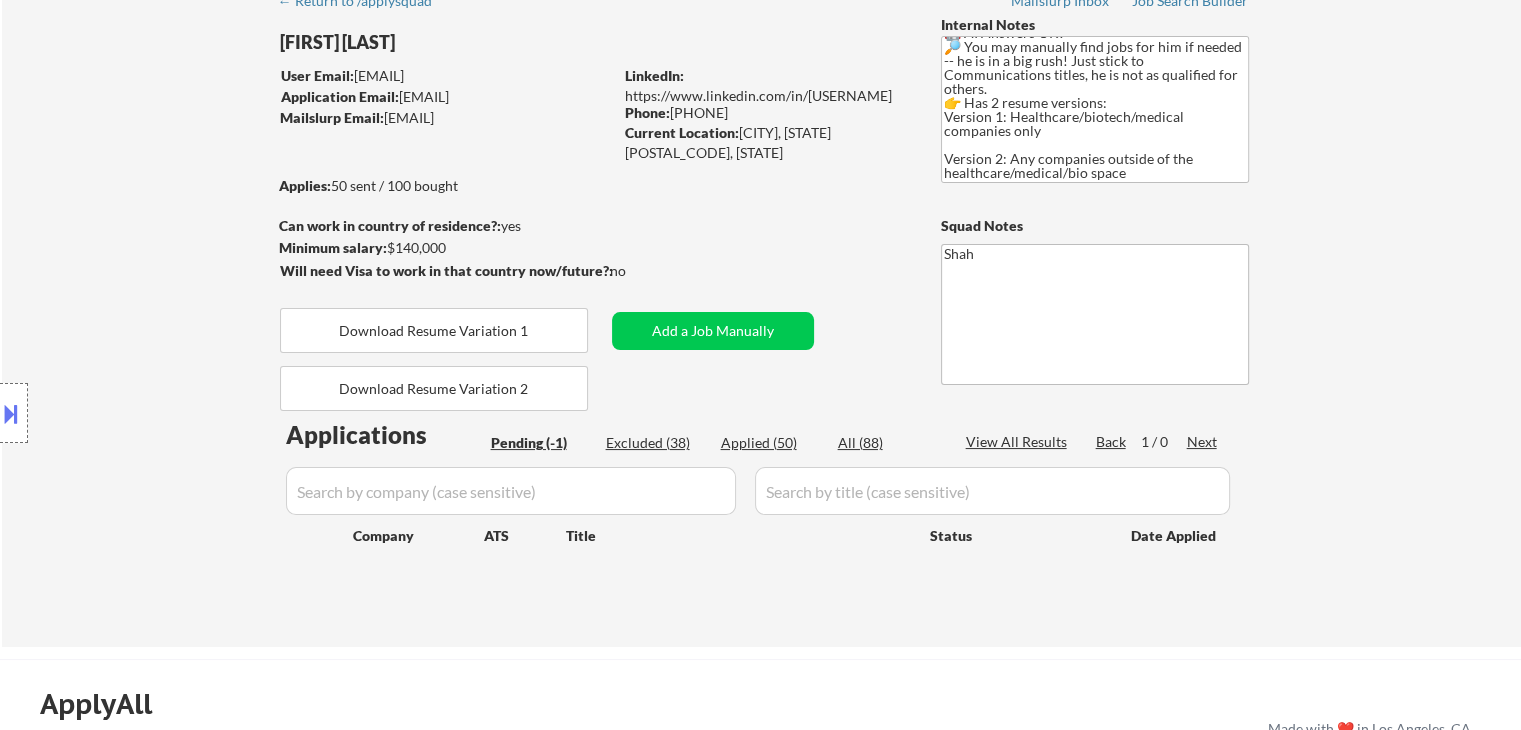 scroll, scrollTop: 300, scrollLeft: 0, axis: vertical 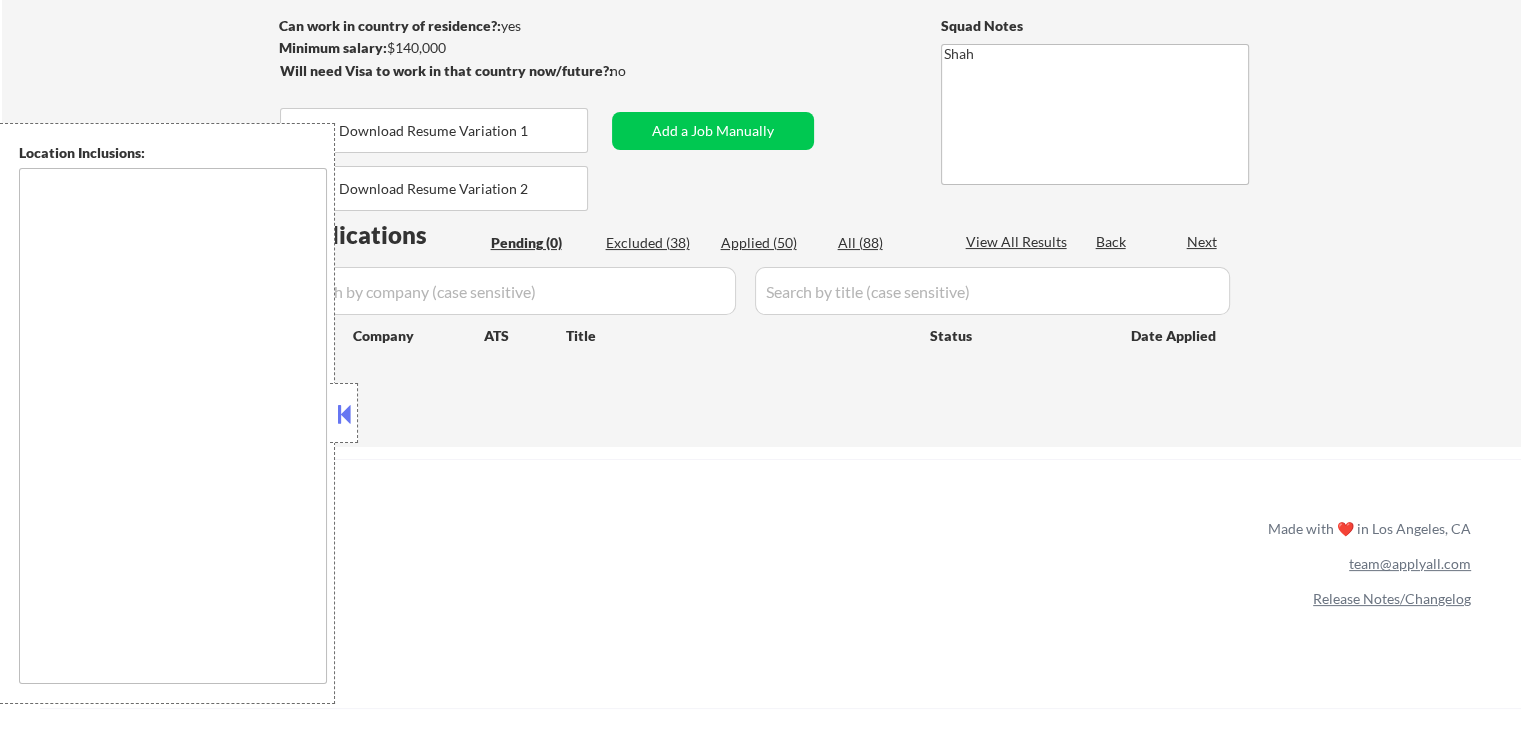 type on "[CITY], [STATE]   [CITY], [STATE]   [CITY], [STATE]   [CITY], [STATE]   [CITY], [STATE]   [CITY], [STATE]   [CITY], [STATE]   [CITY], [STATE]   [CITY], [STATE]   [CITY], [STATE]   [CITY], [STATE]   [CITY], [STATE]   [CITY], [STATE]   [CITY], [STATE]   [CITY], [STATE]   [CITY], [STATE]   [CITY], [STATE]   [CITY], [STATE]   [CITY], [STATE]   [CITY], [STATE]   [CITY], [STATE]   [CITY], [STATE]   [CITY], [STATE]   [CITY], [STATE]   [CITY], [STATE]   [CITY], [STATE]   [CITY], [STATE]   [CITY], [STATE]   [CITY], [STATE]   [CITY], [STATE] [CITY], [STATE]   [CITY], [STATE]   [CITY], [STATE]   [CITY], [STATE]   [CITY], [STATE]   [CITY], [STATE]   [CITY], [STATE]   [CITY], [STATE] [CITY], [STATE]   [CITY], [STATE]   [CITY], [STATE]   [CITY], [STATE]   [CITY], [STATE]   [CITY], [STATE]   [CITY], [STATE]   [CITY], [STATE]" 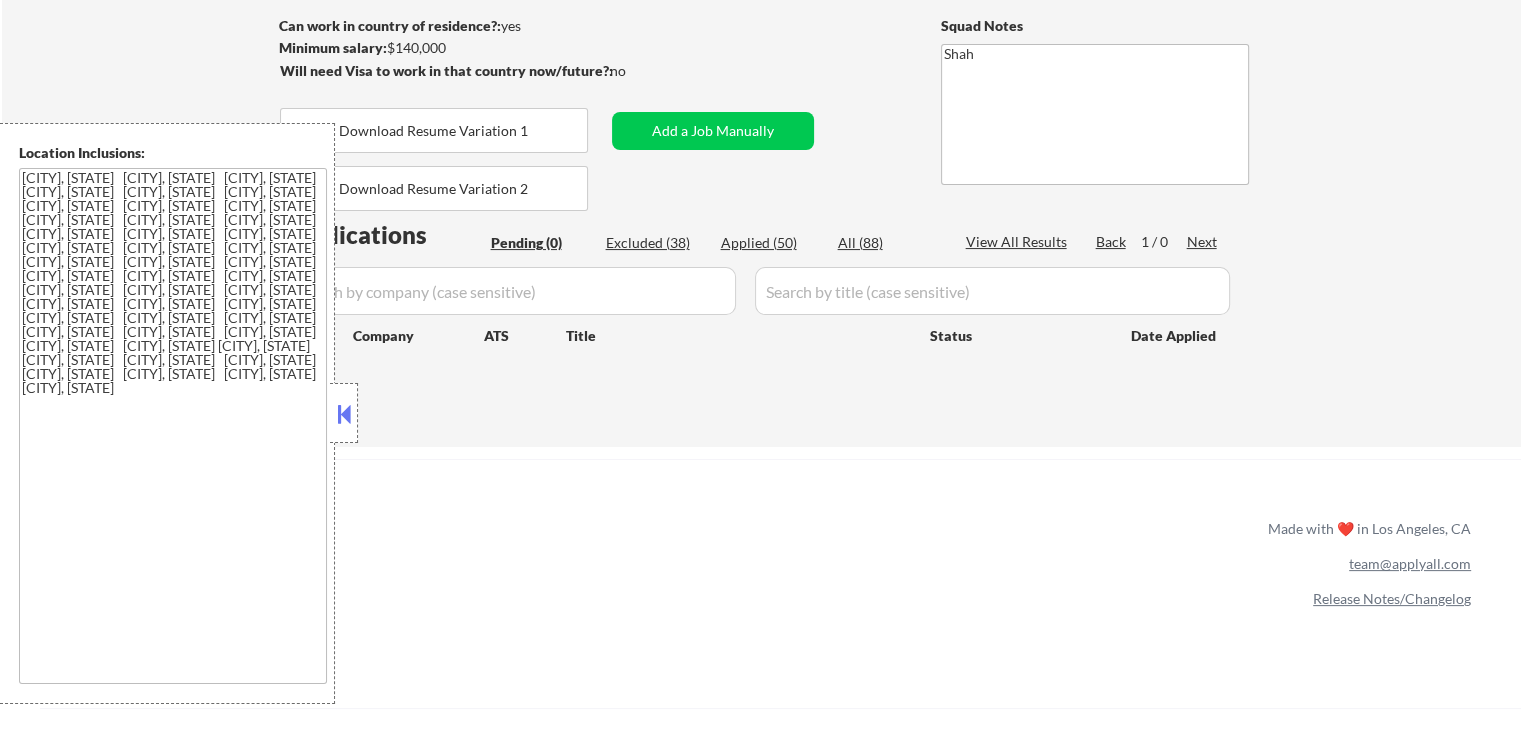 click at bounding box center (344, 414) 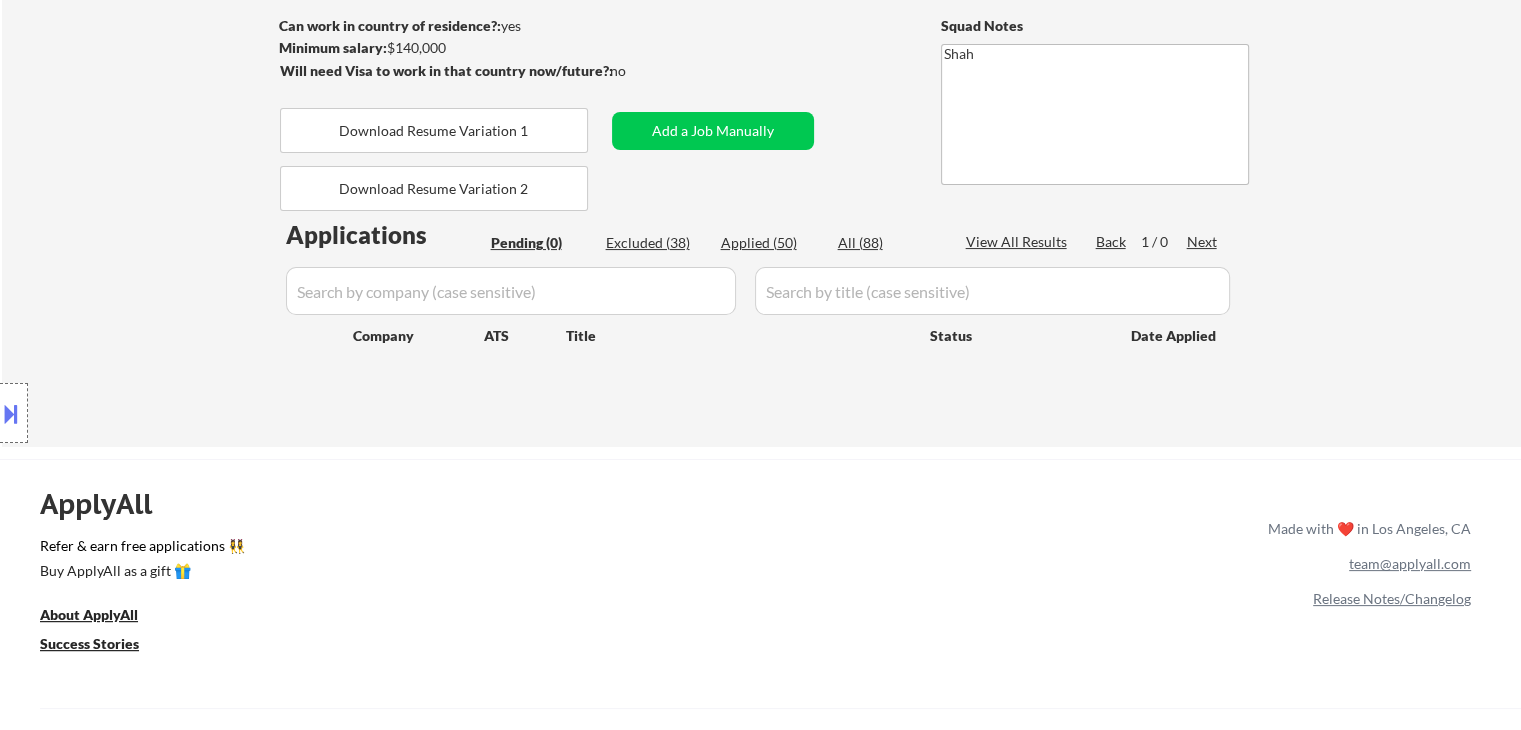 click on "Location Inclusions: [CITY], [STATE]   [CITY], [STATE]   [CITY], [STATE]   [CITY], [STATE]   [CITY], [STATE]   [CITY], [STATE]   [CITY], [STATE]   [CITY], [STATE]   [CITY], [STATE]   [CITY], [STATE]   [CITY], [STATE]   [CITY], [STATE]   [CITY], [STATE]   [CITY], [STATE]   [CITY], [STATE]   [CITY], [STATE]   [CITY], [STATE]   [CITY], [STATE]   [CITY], [STATE]   [CITY], [STATE]   [CITY], [STATE]   [CITY], [STATE]   [CITY], [STATE]   [CITY], [STATE]   [CITY], [STATE]   [CITY], [STATE]   [CITY], [STATE]   [CITY], [STATE]   [CITY], [STATE]   [CITY], [STATE] [CITY], [STATE]   [CITY], [STATE]   [CITY], [STATE]   [CITY], [STATE]   [CITY], [STATE]   [CITY], [STATE]   [CITY], [STATE]   [CITY], [STATE] [CITY], [STATE]   [CITY], [STATE]   [CITY], [STATE]   [CITY], [STATE]   [CITY], [STATE]   [CITY], [STATE]   [CITY], [STATE]   [CITY], [STATE]" at bounding box center [179, 413] 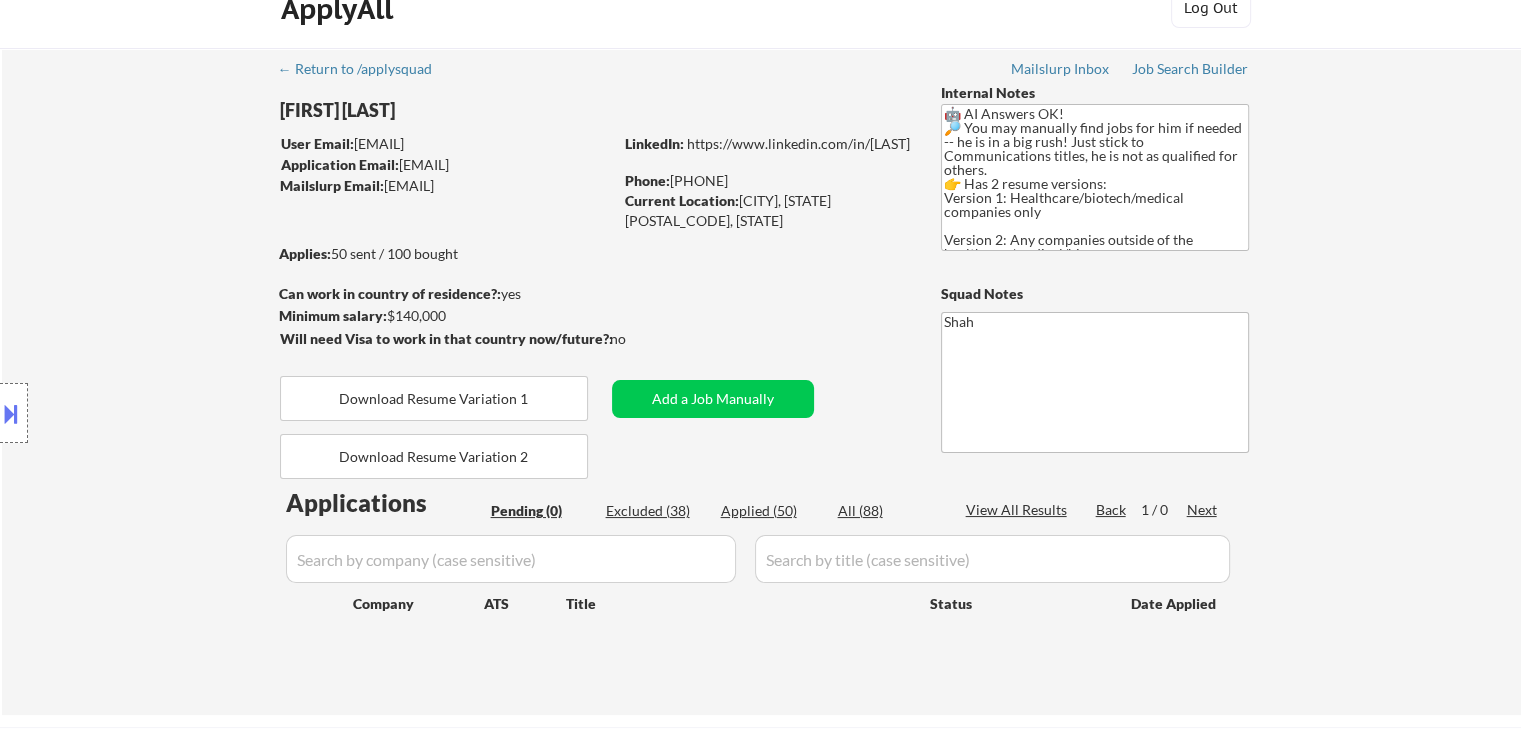 scroll, scrollTop: 0, scrollLeft: 0, axis: both 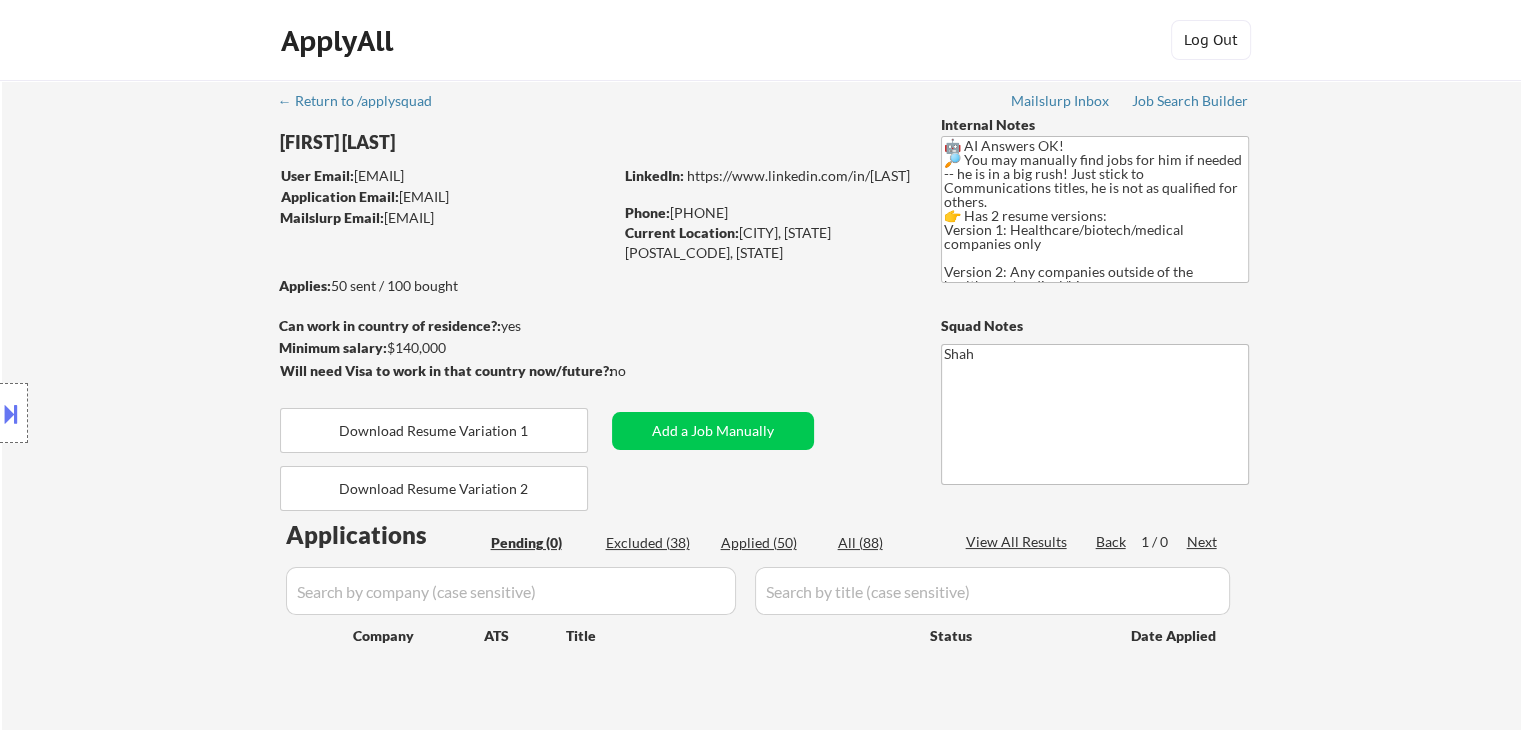 click on "Location Inclusions: [CITY], [STATE]   [CITY], [STATE]   [CITY], [STATE]   [CITY], [STATE]   [CITY], [STATE]   [CITY], [STATE]   [CITY], [STATE]   [CITY], [STATE]   [CITY], [STATE]   [CITY], [STATE]   [CITY], [STATE]   [CITY], [STATE]   [CITY], [STATE]   [CITY], [STATE]   [CITY], [STATE]   [CITY], [STATE]   [CITY], [STATE]   [CITY], [STATE]   [CITY], [STATE]   [CITY], [STATE]   [CITY], [STATE]   [CITY], [STATE]   [CITY], [STATE]   [CITY], [STATE]   [CITY], [STATE]   [CITY], [STATE]   [CITY], [STATE]   [CITY], [STATE]   [CITY], [STATE]   [CITY], [STATE] [CITY], [STATE]   [CITY], [STATE]   [CITY], [STATE]   [CITY], [STATE]   [CITY], [STATE]   [CITY], [STATE]   [CITY], [STATE]   [CITY], [STATE] [CITY], [STATE]   [CITY], [STATE]   [CITY], [STATE]   [CITY], [STATE]   [CITY], [STATE]   [CITY], [STATE]   [CITY], [STATE]   [CITY], [STATE]" at bounding box center (179, 413) 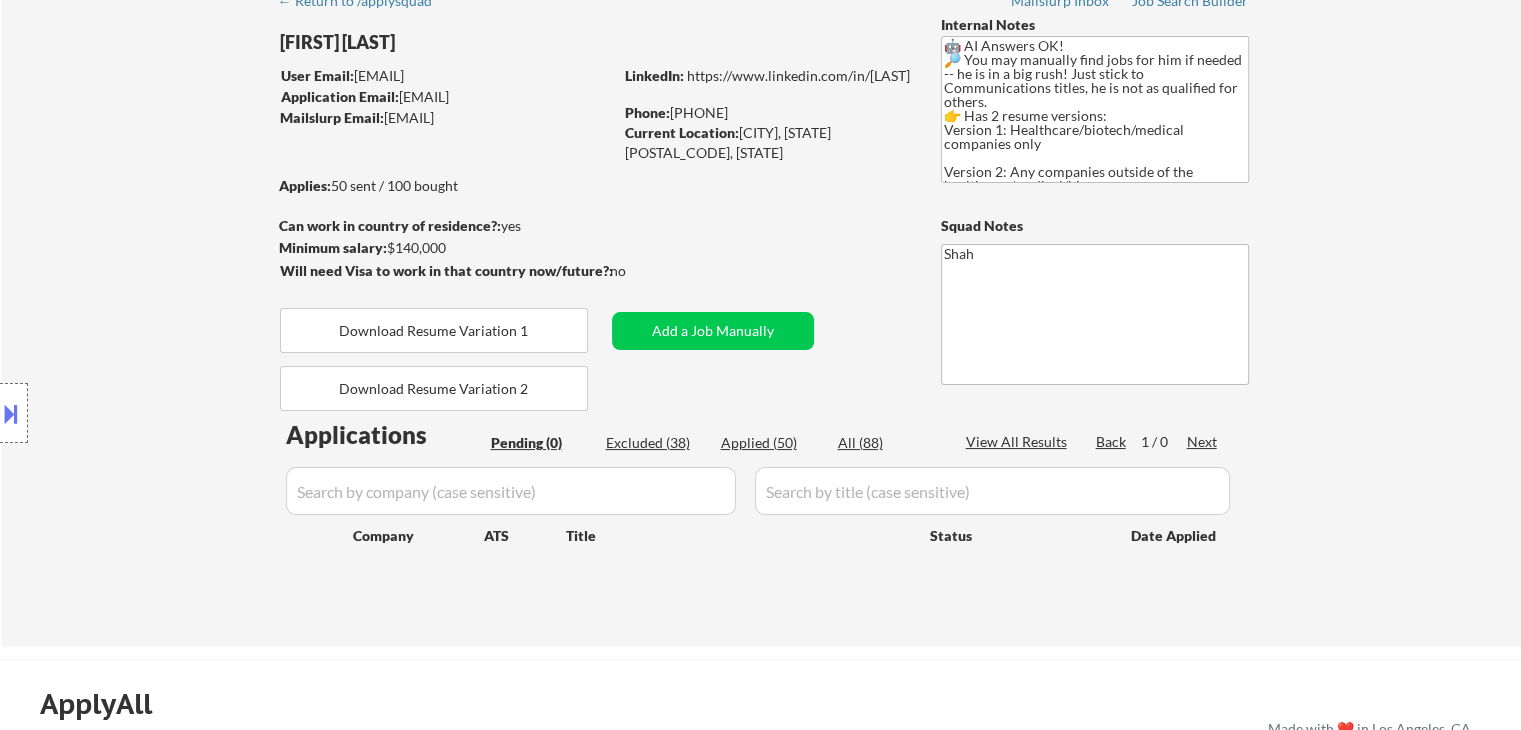 click on "Location Inclusions: [CITY], [STATE]   [CITY], [STATE]   [CITY], [STATE]   [CITY], [STATE]   [CITY], [STATE]   [CITY], [STATE]   [CITY], [STATE]   [CITY], [STATE]   [CITY], [STATE]   [CITY], [STATE]   [CITY], [STATE]   [CITY], [STATE]   [CITY], [STATE]   [CITY], [STATE]   [CITY], [STATE]   [CITY], [STATE]   [CITY], [STATE]   [CITY], [STATE]   [CITY], [STATE]   [CITY], [STATE]   [CITY], [STATE]   [CITY], [STATE]   [CITY], [STATE]   [CITY], [STATE]   [CITY], [STATE]   [CITY], [STATE]   [CITY], [STATE]   [CITY], [STATE]   [CITY], [STATE]   [CITY], [STATE] [CITY], [STATE]   [CITY], [STATE]   [CITY], [STATE]   [CITY], [STATE]   [CITY], [STATE]   [CITY], [STATE]   [CITY], [STATE]   [CITY], [STATE] [CITY], [STATE]   [CITY], [STATE]   [CITY], [STATE]   [CITY], [STATE]   [CITY], [STATE]   [CITY], [STATE]   [CITY], [STATE]   [CITY], [STATE]" at bounding box center (179, 413) 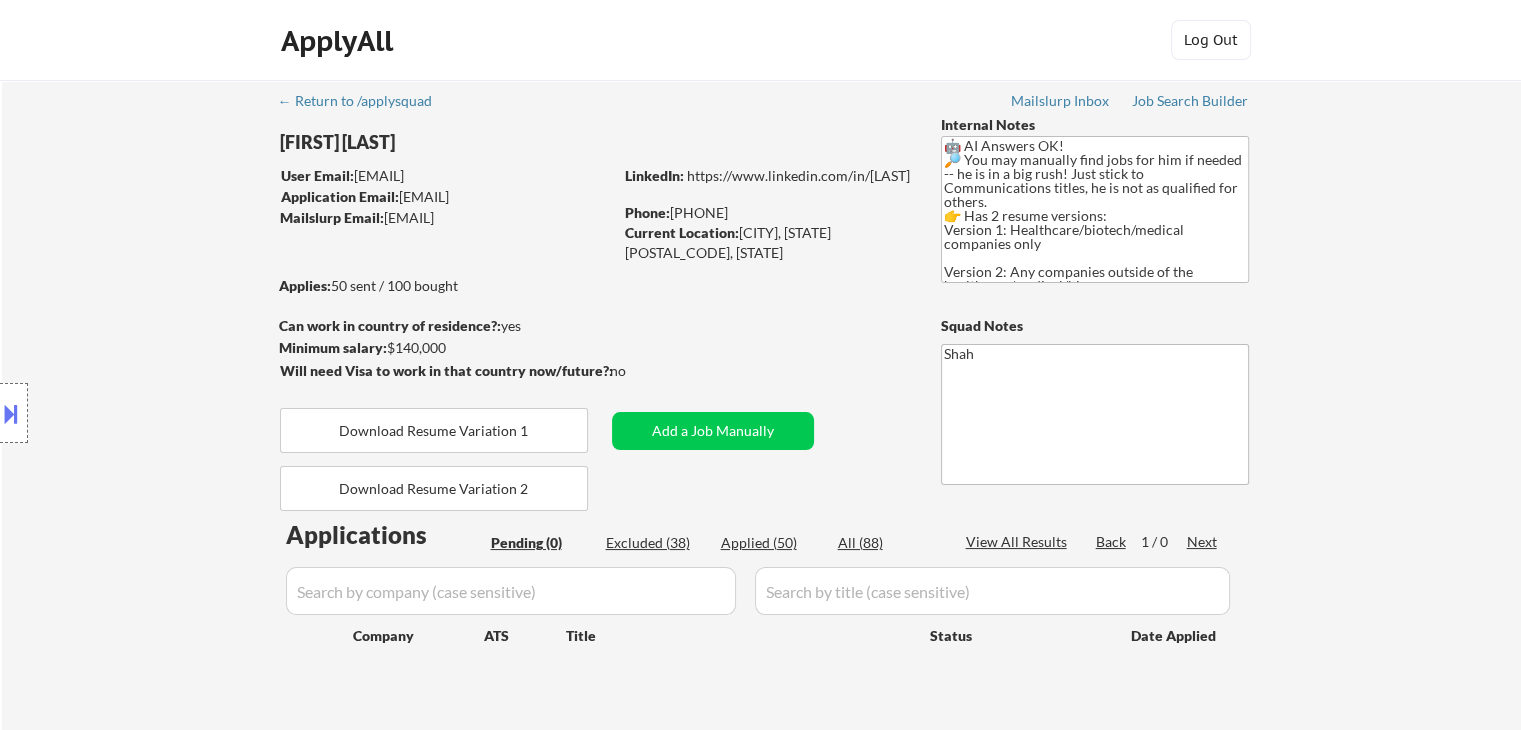 click on "Location Inclusions: [CITY], [STATE]   [CITY], [STATE]   [CITY], [STATE]   [CITY], [STATE]   [CITY], [STATE]   [CITY], [STATE]   [CITY], [STATE]   [CITY], [STATE]   [CITY], [STATE]   [CITY], [STATE]   [CITY], [STATE]   [CITY], [STATE]   [CITY], [STATE]   [CITY], [STATE]   [CITY], [STATE]   [CITY], [STATE]   [CITY], [STATE]   [CITY], [STATE]   [CITY], [STATE]   [CITY], [STATE]   [CITY], [STATE]   [CITY], [STATE]   [CITY], [STATE]   [CITY], [STATE]   [CITY], [STATE]   [CITY], [STATE]   [CITY], [STATE]   [CITY], [STATE]   [CITY], [STATE]   [CITY], [STATE] [CITY], [STATE]   [CITY], [STATE]   [CITY], [STATE]   [CITY], [STATE]   [CITY], [STATE]   [CITY], [STATE]   [CITY], [STATE]   [CITY], [STATE] [CITY], [STATE]   [CITY], [STATE]   [CITY], [STATE]   [CITY], [STATE]   [CITY], [STATE]   [CITY], [STATE]   [CITY], [STATE]   [CITY], [STATE]" at bounding box center (179, 413) 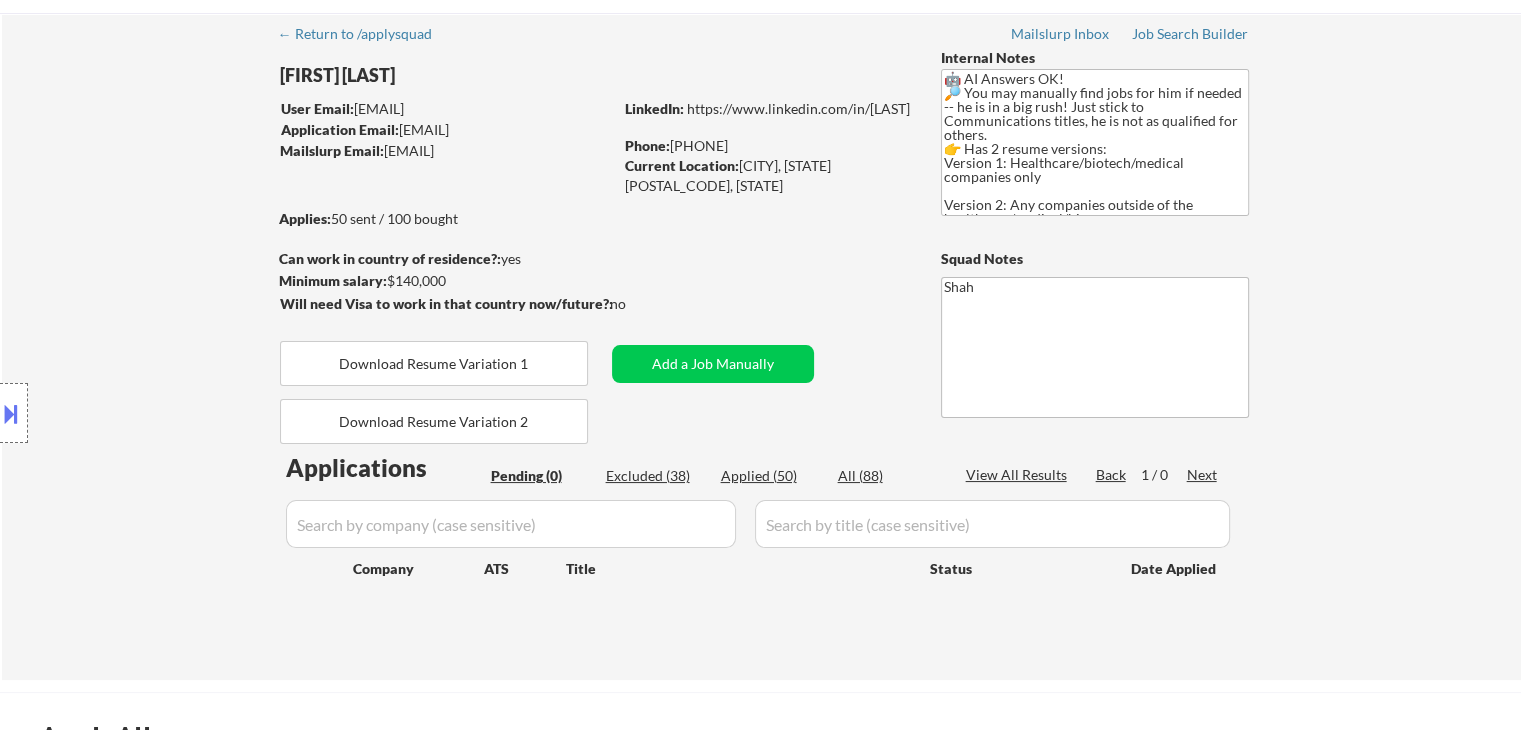 scroll, scrollTop: 100, scrollLeft: 0, axis: vertical 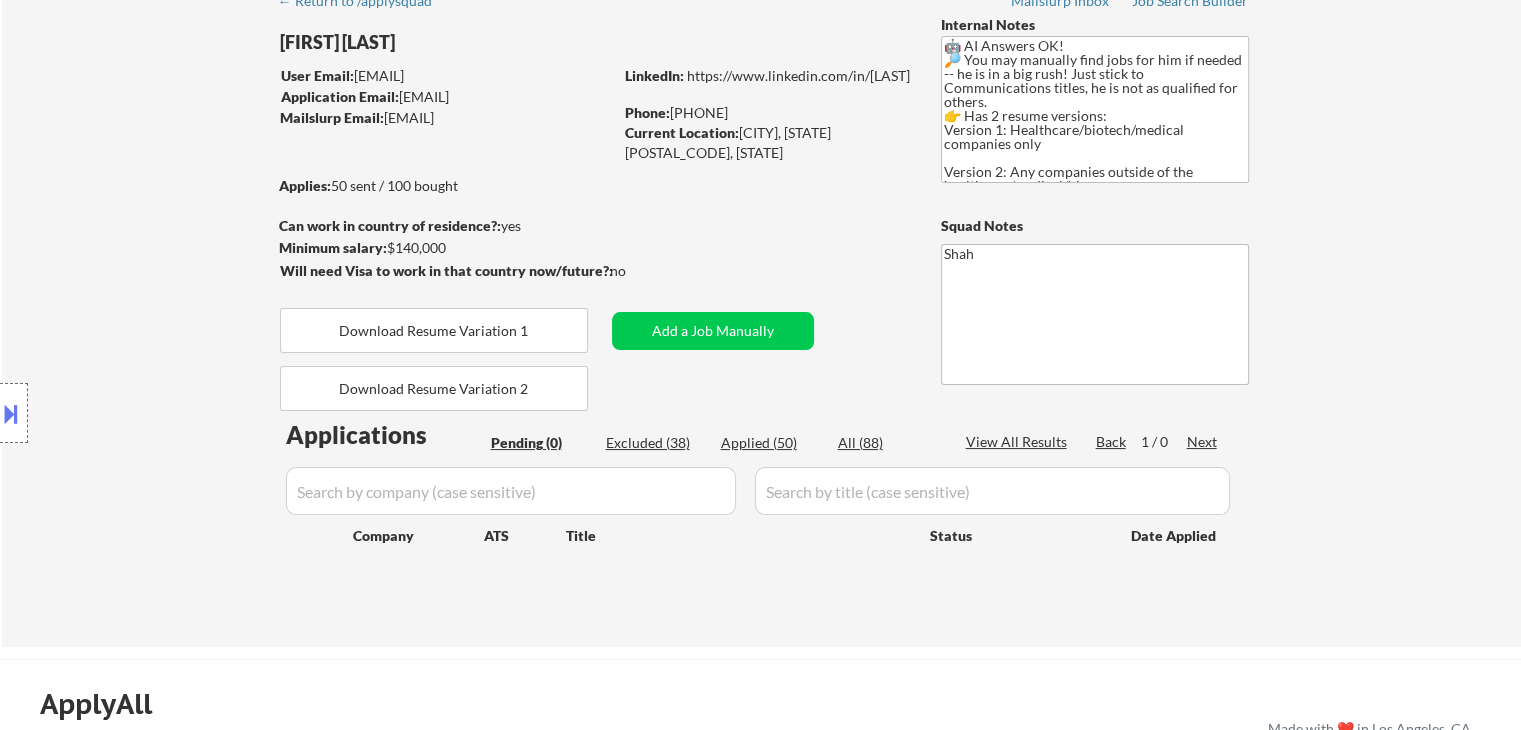 click on "Location Inclusions: [CITY], [STATE]   [CITY], [STATE]   [CITY], [STATE]   [CITY], [STATE]   [CITY], [STATE]   [CITY], [STATE]   [CITY], [STATE]   [CITY], [STATE]   [CITY], [STATE]   [CITY], [STATE]   [CITY], [STATE]   [CITY], [STATE]   [CITY], [STATE]   [CITY], [STATE]   [CITY], [STATE]   [CITY], [STATE]   [CITY], [STATE]   [CITY], [STATE]   [CITY], [STATE]   [CITY], [STATE]   [CITY], [STATE]   [CITY], [STATE]   [CITY], [STATE]   [CITY], [STATE]   [CITY], [STATE]   [CITY], [STATE]   [CITY], [STATE]   [CITY], [STATE]   [CITY], [STATE]   [CITY], [STATE] [CITY], [STATE]   [CITY], [STATE]   [CITY], [STATE]   [CITY], [STATE]   [CITY], [STATE]   [CITY], [STATE]   [CITY], [STATE]   [CITY], [STATE] [CITY], [STATE]   [CITY], [STATE]   [CITY], [STATE]   [CITY], [STATE]   [CITY], [STATE]   [CITY], [STATE]   [CITY], [STATE]   [CITY], [STATE]" at bounding box center [179, 413] 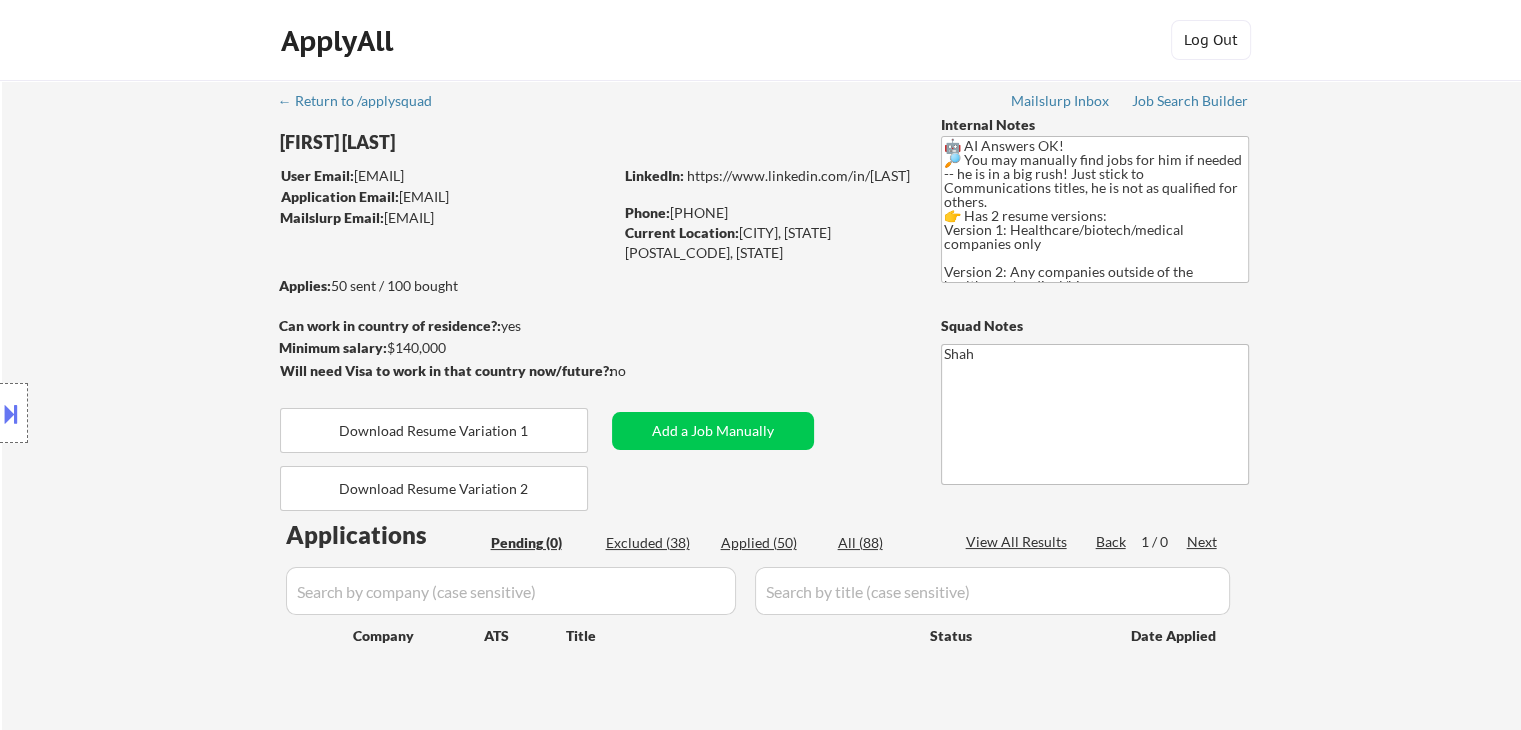 click on "Location Inclusions: [CITY], [STATE]   [CITY], [STATE]   [CITY], [STATE]   [CITY], [STATE]   [CITY], [STATE]   [CITY], [STATE]   [CITY], [STATE]   [CITY], [STATE]   [CITY], [STATE]   [CITY], [STATE]   [CITY], [STATE]   [CITY], [STATE]   [CITY], [STATE]   [CITY], [STATE]   [CITY], [STATE]   [CITY], [STATE]   [CITY], [STATE]   [CITY], [STATE]   [CITY], [STATE]   [CITY], [STATE]   [CITY], [STATE]   [CITY], [STATE]   [CITY], [STATE]   [CITY], [STATE]   [CITY], [STATE]   [CITY], [STATE]   [CITY], [STATE]   [CITY], [STATE]   [CITY], [STATE]   [CITY], [STATE] [CITY], [STATE]   [CITY], [STATE]   [CITY], [STATE]   [CITY], [STATE]   [CITY], [STATE]   [CITY], [STATE]   [CITY], [STATE]   [CITY], [STATE] [CITY], [STATE]   [CITY], [STATE]   [CITY], [STATE]   [CITY], [STATE]   [CITY], [STATE]   [CITY], [STATE]   [CITY], [STATE]   [CITY], [STATE]" at bounding box center (179, 413) 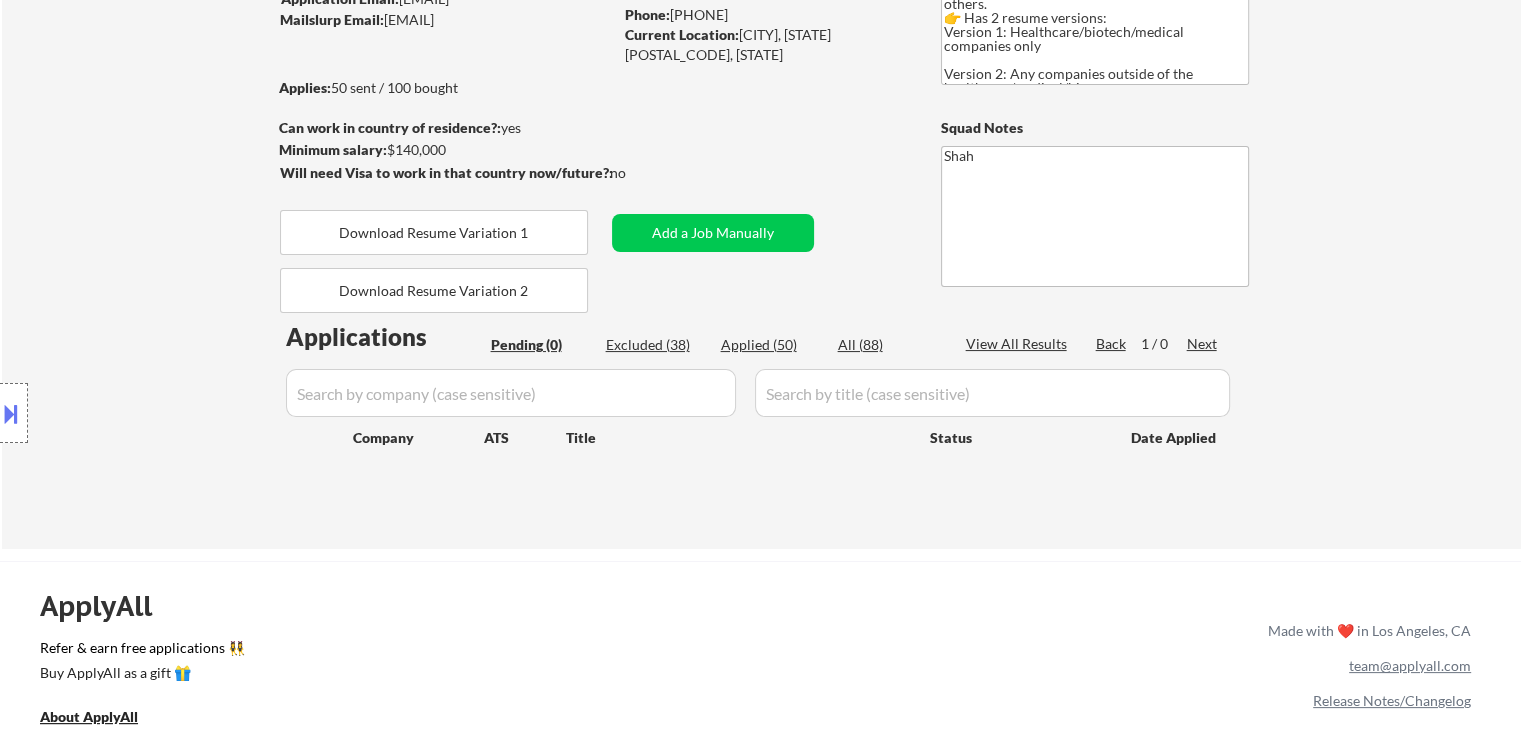 scroll, scrollTop: 200, scrollLeft: 0, axis: vertical 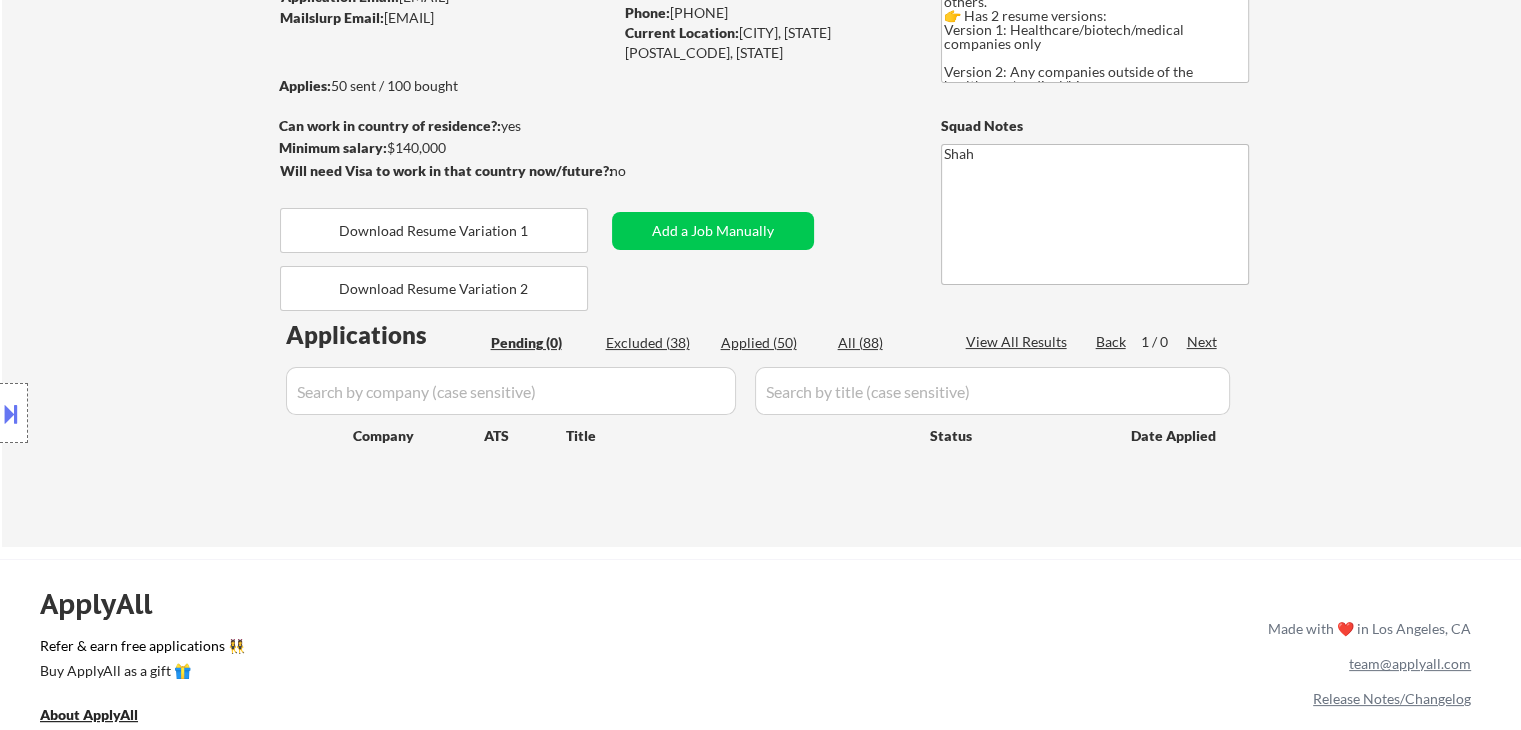 click on "Location Inclusions: [CITY], [STATE]   [CITY], [STATE]   [CITY], [STATE]   [CITY], [STATE]   [CITY], [STATE]   [CITY], [STATE]   [CITY], [STATE]   [CITY], [STATE]   [CITY], [STATE]   [CITY], [STATE]   [CITY], [STATE]   [CITY], [STATE]   [CITY], [STATE]   [CITY], [STATE]   [CITY], [STATE]   [CITY], [STATE]   [CITY], [STATE]   [CITY], [STATE]   [CITY], [STATE]   [CITY], [STATE]   [CITY], [STATE]   [CITY], [STATE]   [CITY], [STATE]   [CITY], [STATE]   [CITY], [STATE]   [CITY], [STATE]   [CITY], [STATE]   [CITY], [STATE]   [CITY], [STATE]   [CITY], [STATE] [CITY], [STATE]   [CITY], [STATE]   [CITY], [STATE]   [CITY], [STATE]   [CITY], [STATE]   [CITY], [STATE]   [CITY], [STATE]   [CITY], [STATE] [CITY], [STATE]   [CITY], [STATE]   [CITY], [STATE]   [CITY], [STATE]   [CITY], [STATE]   [CITY], [STATE]   [CITY], [STATE]   [CITY], [STATE]" at bounding box center (179, 413) 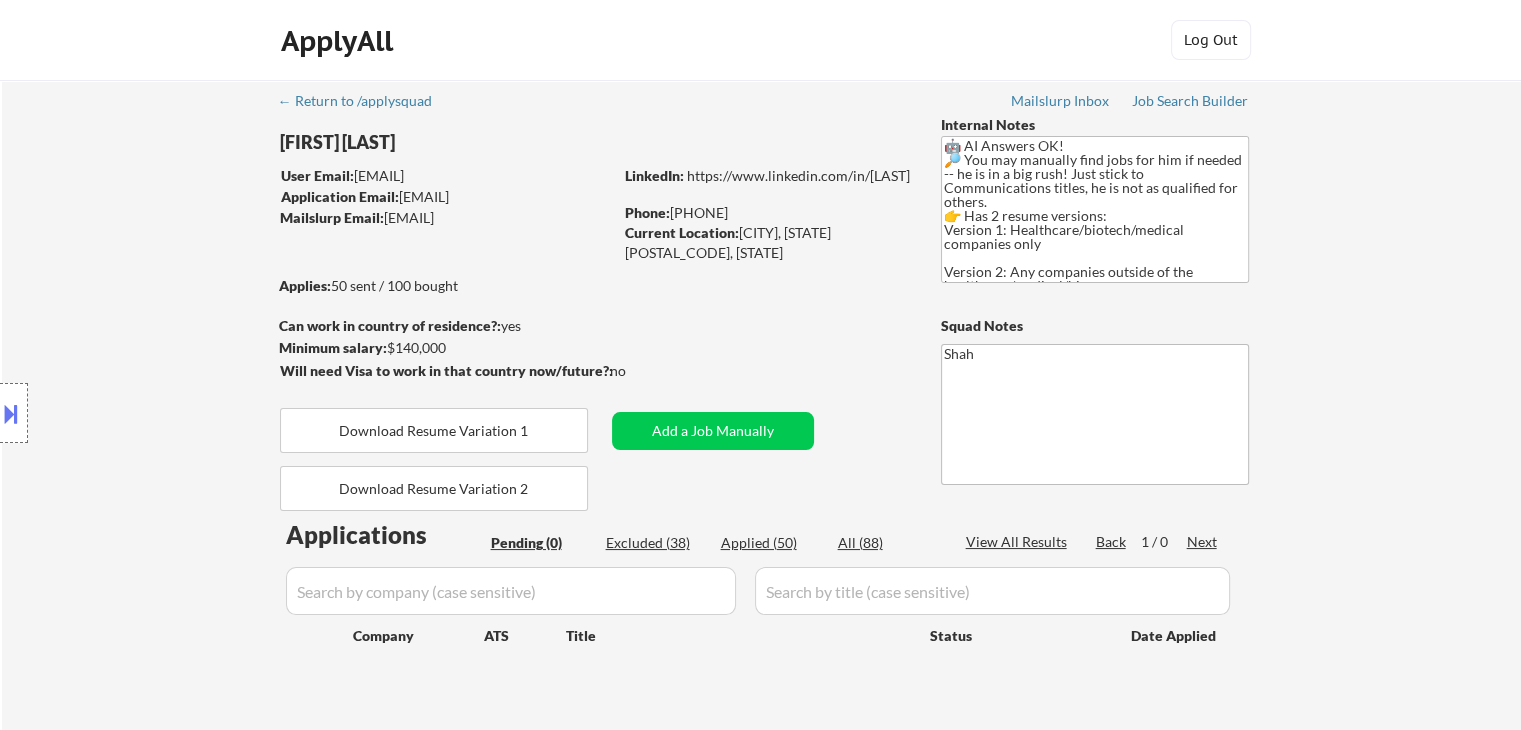 click on "Location Inclusions: [CITY], [STATE]   [CITY], [STATE]   [CITY], [STATE]   [CITY], [STATE]   [CITY], [STATE]   [CITY], [STATE]   [CITY], [STATE]   [CITY], [STATE]   [CITY], [STATE]   [CITY], [STATE]   [CITY], [STATE]   [CITY], [STATE]   [CITY], [STATE]   [CITY], [STATE]   [CITY], [STATE]   [CITY], [STATE]   [CITY], [STATE]   [CITY], [STATE]   [CITY], [STATE]   [CITY], [STATE]   [CITY], [STATE]   [CITY], [STATE]   [CITY], [STATE]   [CITY], [STATE]   [CITY], [STATE]   [CITY], [STATE]   [CITY], [STATE]   [CITY], [STATE]   [CITY], [STATE]   [CITY], [STATE] [CITY], [STATE]   [CITY], [STATE]   [CITY], [STATE]   [CITY], [STATE]   [CITY], [STATE]   [CITY], [STATE]   [CITY], [STATE]   [CITY], [STATE] [CITY], [STATE]   [CITY], [STATE]   [CITY], [STATE]   [CITY], [STATE]   [CITY], [STATE]   [CITY], [STATE]   [CITY], [STATE]   [CITY], [STATE]" at bounding box center (179, 413) 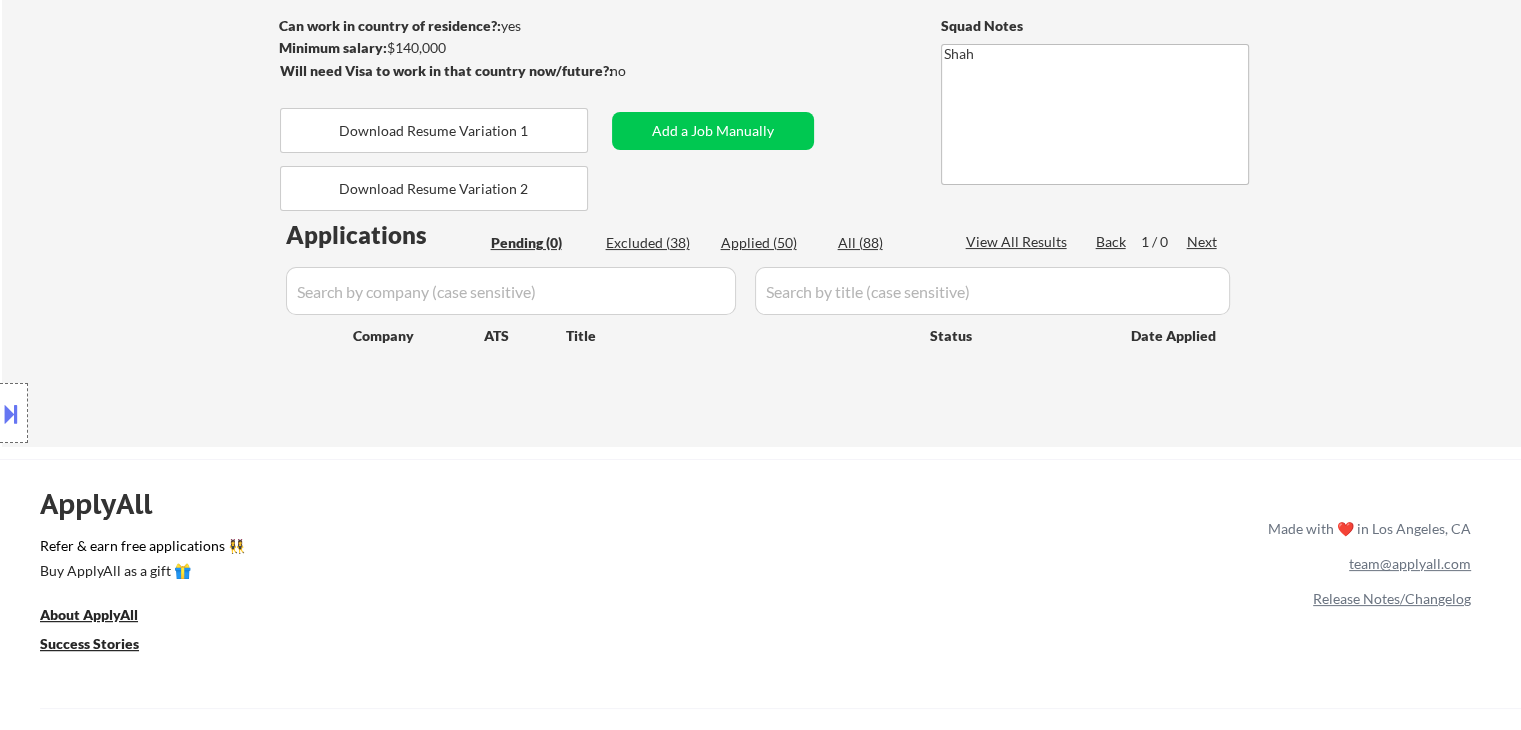 scroll, scrollTop: 0, scrollLeft: 0, axis: both 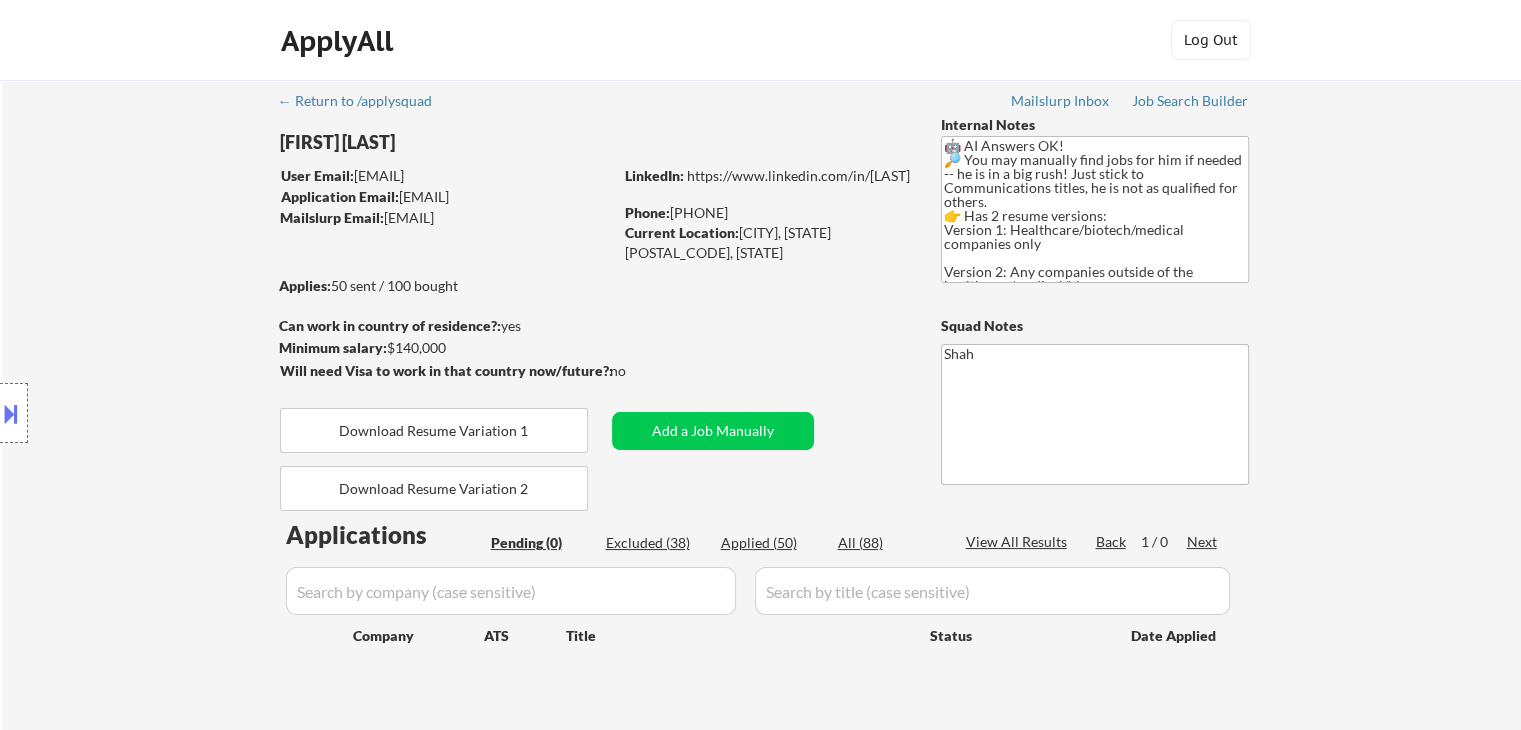 click on "Location Inclusions: [CITY], [STATE]   [CITY], [STATE]   [CITY], [STATE]   [CITY], [STATE]   [CITY], [STATE]   [CITY], [STATE]   [CITY], [STATE]   [CITY], [STATE]   [CITY], [STATE]   [CITY], [STATE]   [CITY], [STATE]   [CITY], [STATE]   [CITY], [STATE]   [CITY], [STATE]   [CITY], [STATE]   [CITY], [STATE]   [CITY], [STATE]   [CITY], [STATE]   [CITY], [STATE]   [CITY], [STATE]   [CITY], [STATE]   [CITY], [STATE]   [CITY], [STATE]   [CITY], [STATE]   [CITY], [STATE]   [CITY], [STATE]   [CITY], [STATE]   [CITY], [STATE]   [CITY], [STATE]   [CITY], [STATE] [CITY], [STATE]   [CITY], [STATE]   [CITY], [STATE]   [CITY], [STATE]   [CITY], [STATE]   [CITY], [STATE]   [CITY], [STATE]   [CITY], [STATE] [CITY], [STATE]   [CITY], [STATE]   [CITY], [STATE]   [CITY], [STATE]   [CITY], [STATE]   [CITY], [STATE]   [CITY], [STATE]   [CITY], [STATE]" at bounding box center (179, 413) 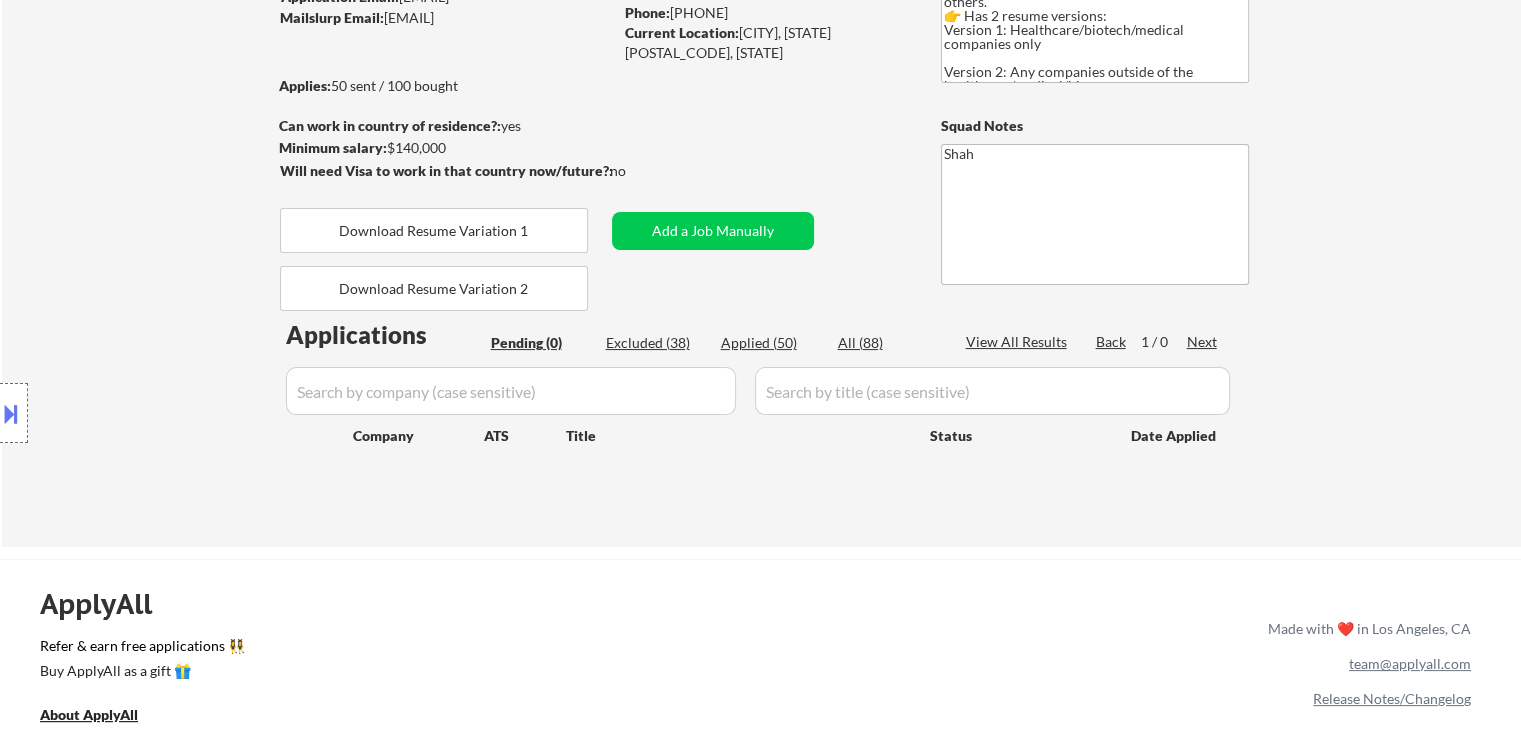 scroll, scrollTop: 0, scrollLeft: 0, axis: both 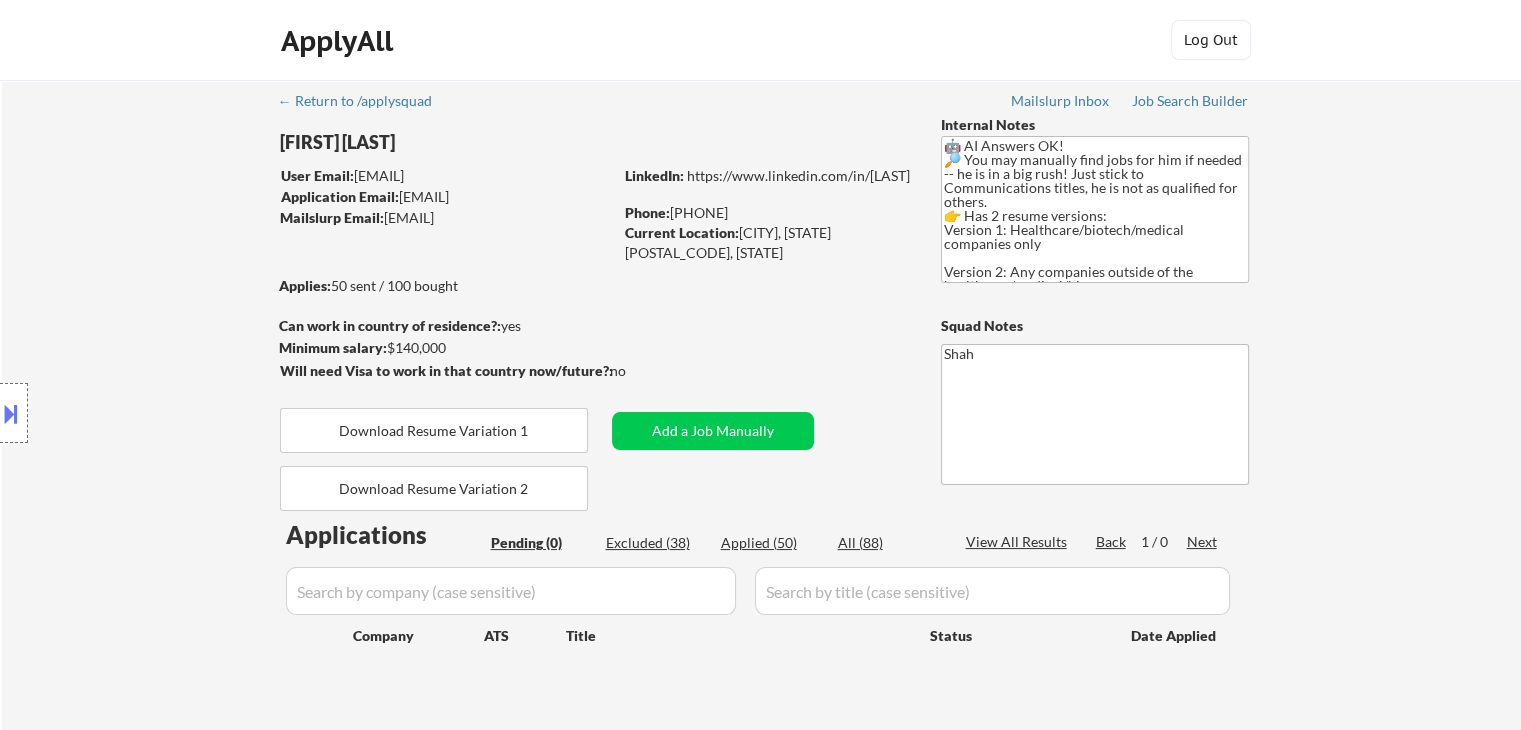 click on "Location Inclusions: [CITY], [STATE]   [CITY], [STATE]   [CITY], [STATE]   [CITY], [STATE]   [CITY], [STATE]   [CITY], [STATE]   [CITY], [STATE]   [CITY], [STATE]   [CITY], [STATE]   [CITY], [STATE]   [CITY], [STATE]   [CITY], [STATE]   [CITY], [STATE]   [CITY], [STATE]   [CITY], [STATE]   [CITY], [STATE]   [CITY], [STATE]   [CITY], [STATE]   [CITY], [STATE]   [CITY], [STATE]   [CITY], [STATE]   [CITY], [STATE]   [CITY], [STATE]   [CITY], [STATE]   [CITY], [STATE]   [CITY], [STATE]   [CITY], [STATE]   [CITY], [STATE]   [CITY], [STATE]   [CITY], [STATE] [CITY], [STATE]   [CITY], [STATE]   [CITY], [STATE]   [CITY], [STATE]   [CITY], [STATE]   [CITY], [STATE]   [CITY], [STATE]   [CITY], [STATE] [CITY], [STATE]   [CITY], [STATE]   [CITY], [STATE]   [CITY], [STATE]   [CITY], [STATE]   [CITY], [STATE]   [CITY], [STATE]   [CITY], [STATE]" at bounding box center [179, 413] 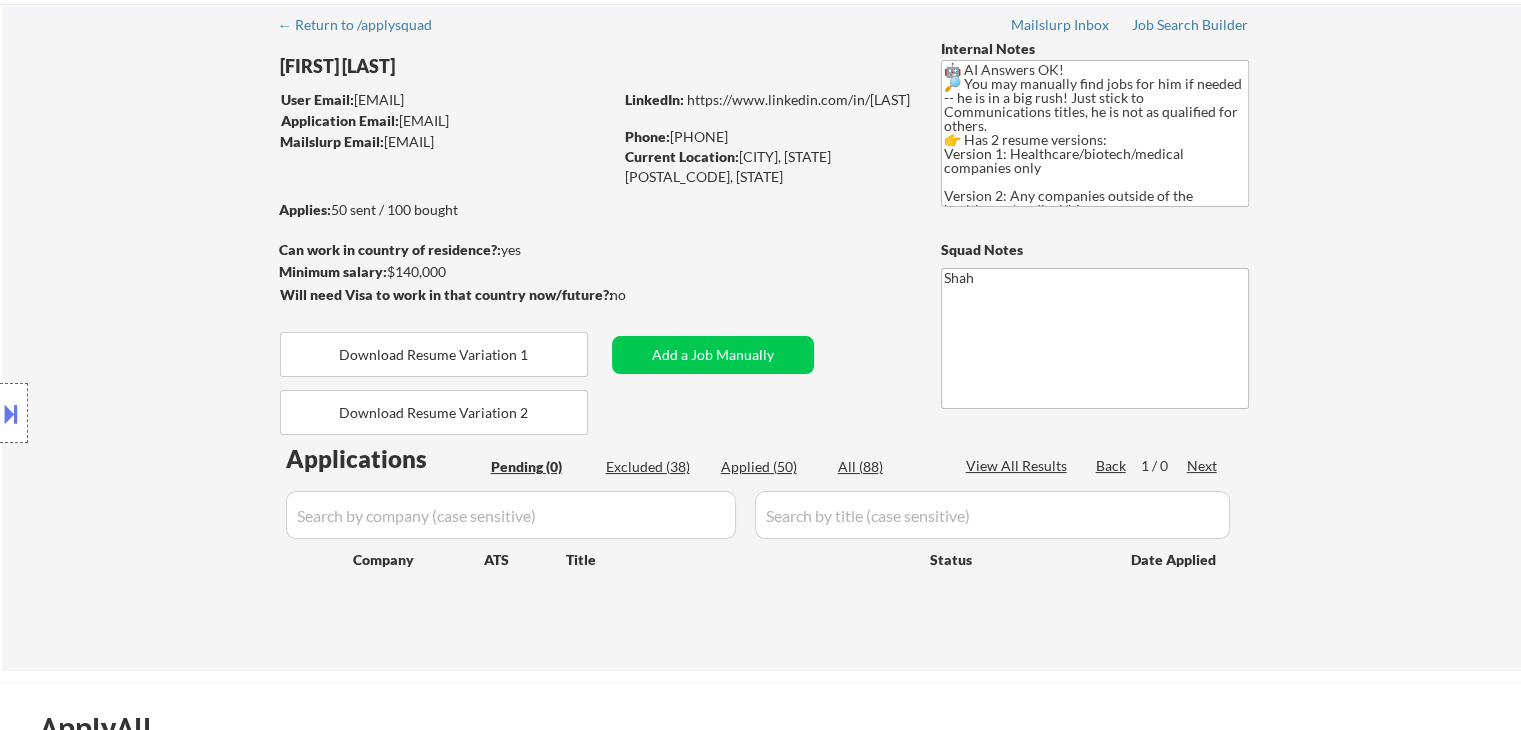 scroll, scrollTop: 0, scrollLeft: 0, axis: both 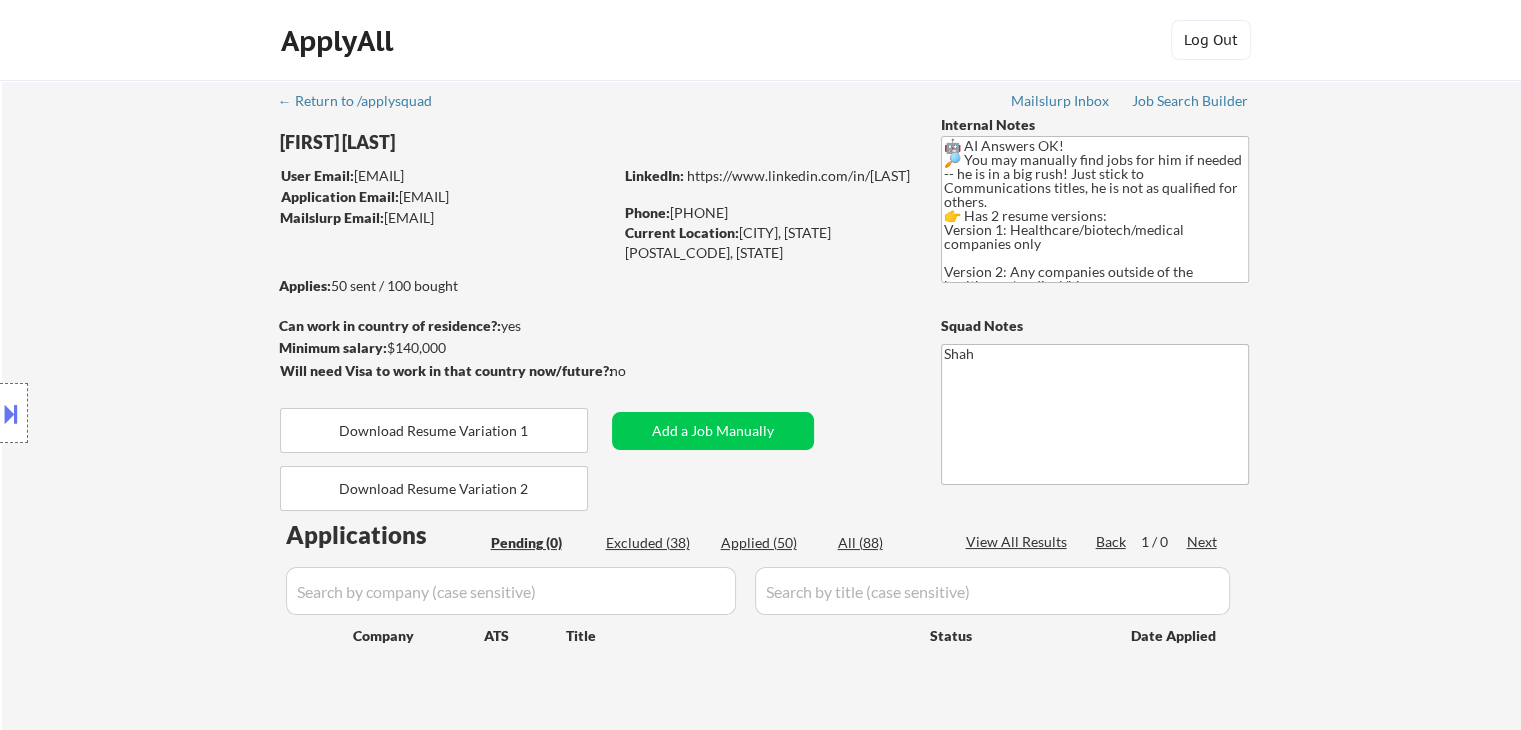 click on "← Return to /applysquad Mailslurp Inbox Job Search Builder George Goodno User Email:  ggoodno@hotmail.com Application Email:  george@goodnostrategies.com Mailslurp Email:  george.goodno@mailflux.com LinkedIn:   https://www.linkedin.com/in/georgegoodno
Phone:  202.439.3749 Current Location:  Dallas, TX 75248, Texas Applies:  50 sent / 100 bought Internal Notes 🤖 AI Answers OK!
🔎 You may manually find jobs for him if needed -- he is in a big rush! Just stick to Communications titles, he is not as qualified for others.
👉 Has 2 resume versions:
Version 1: Healthcare/biotech/medical companies only
Version 2: Any companies outside of the healthcare/medical/bio space Can work in country of residence?:  yes Squad Notes Minimum salary:  $140,000 Will need Visa to work in that country now/future?:   no Download Resume Variation 1 Add a Job Manually Download Resume Variation 2 Shah Applications Pending (0) Excluded (38) Applied (50) All (88) View All Results Back 1 / 0
Next Company ATS Title Status" at bounding box center (762, 405) 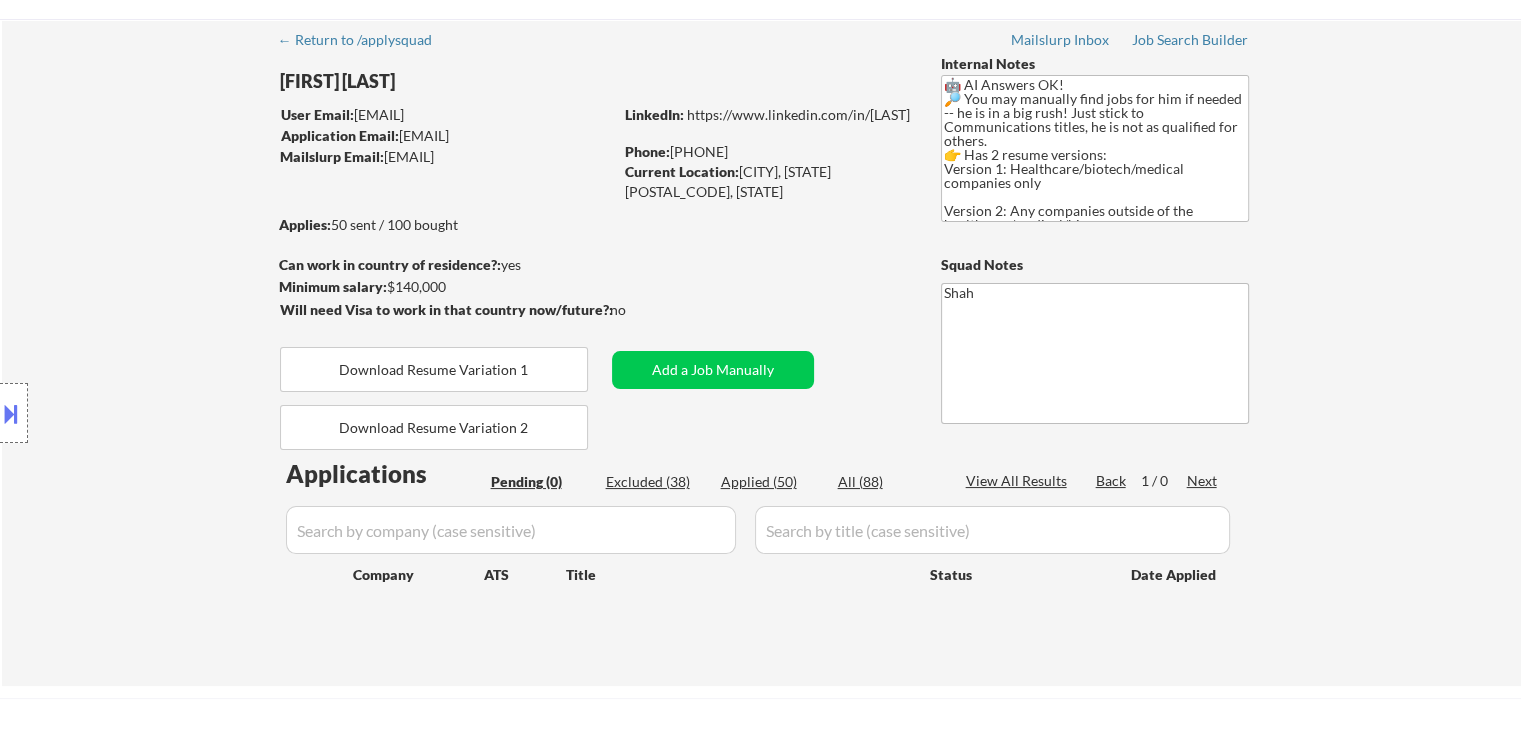 scroll, scrollTop: 0, scrollLeft: 0, axis: both 